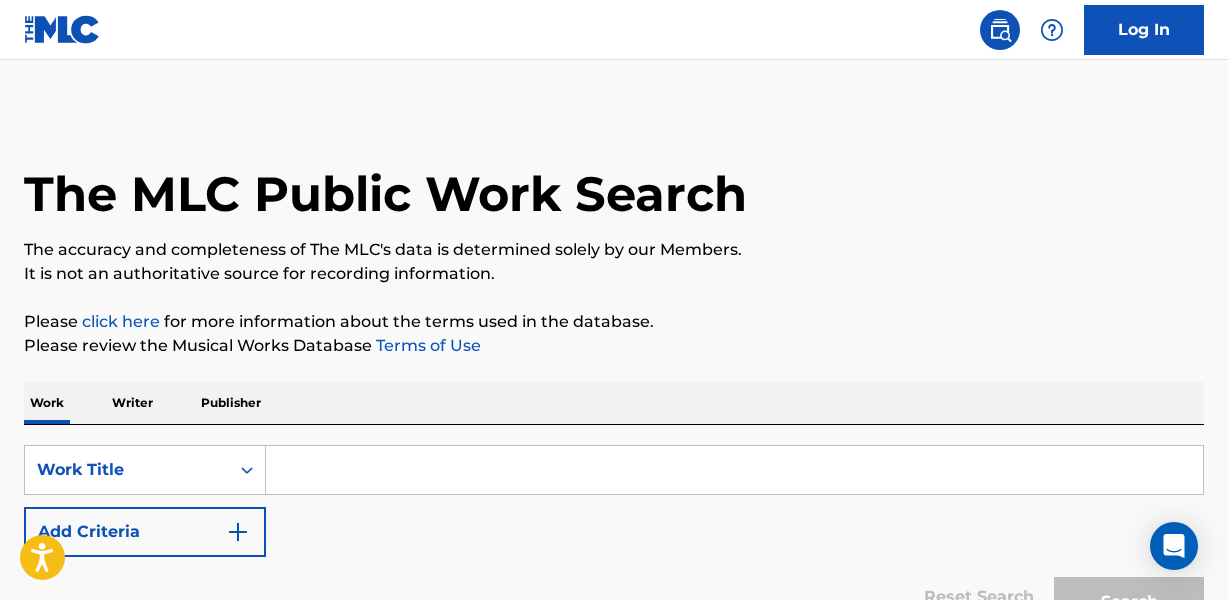 scroll, scrollTop: 0, scrollLeft: 0, axis: both 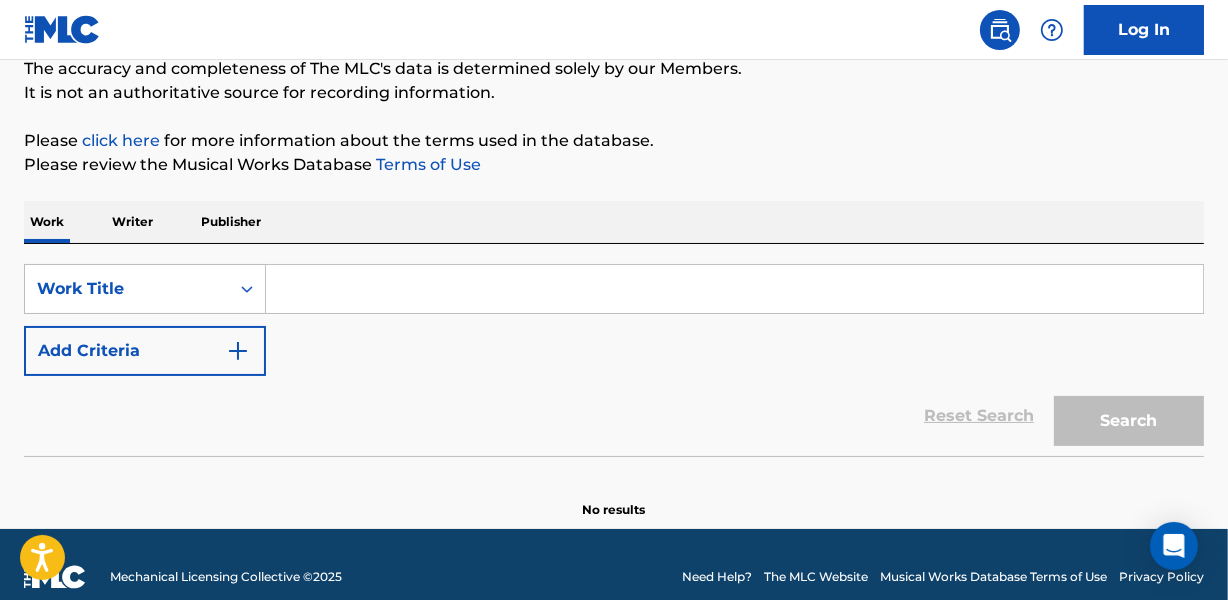 click on "Add Criteria" at bounding box center (145, 351) 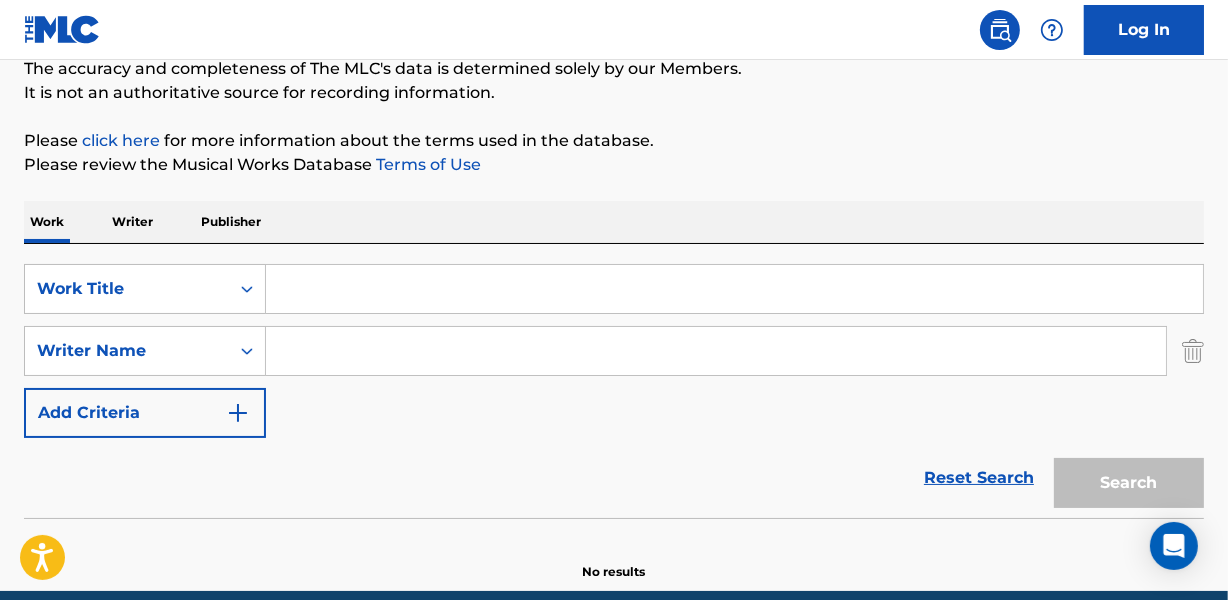 type 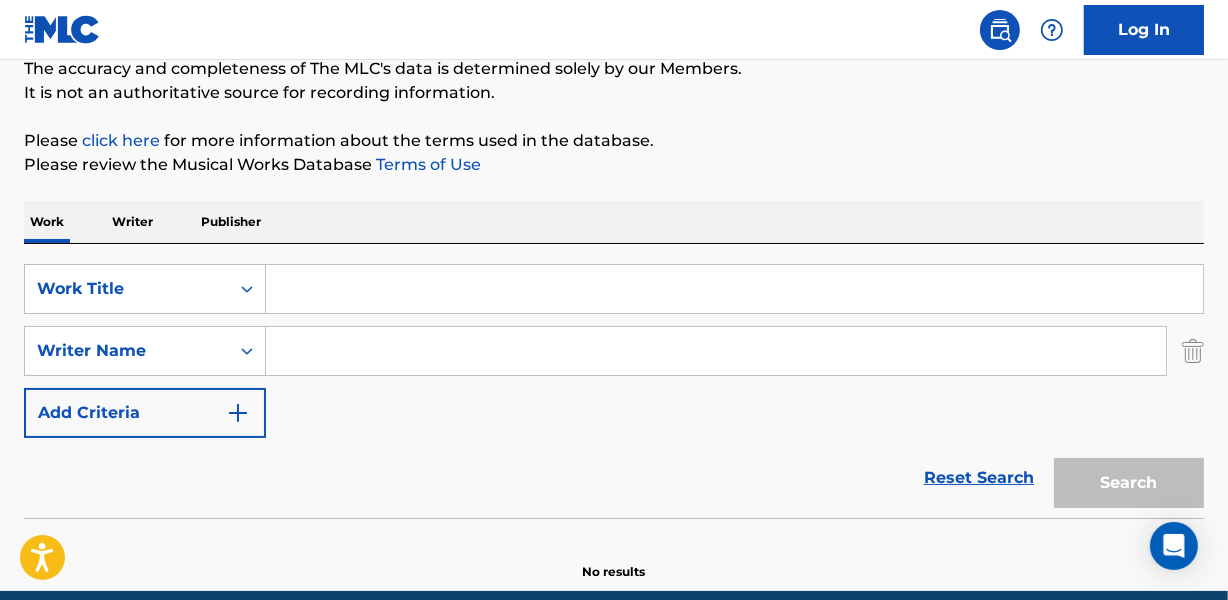 click at bounding box center (734, 289) 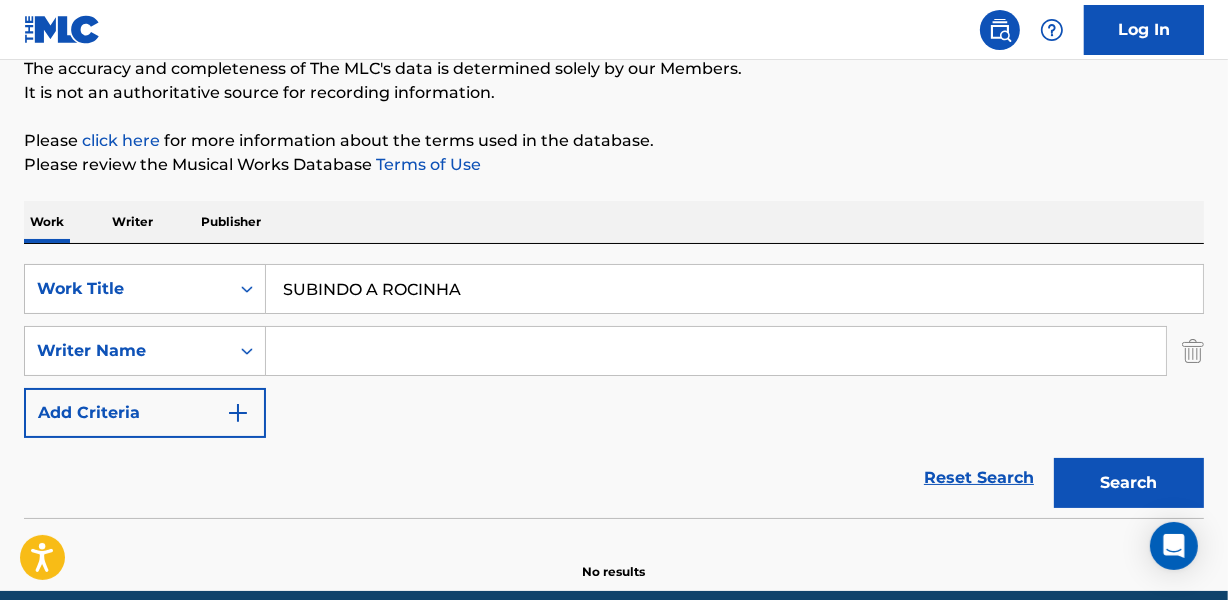 type on "SUBINDO A ROCINHA" 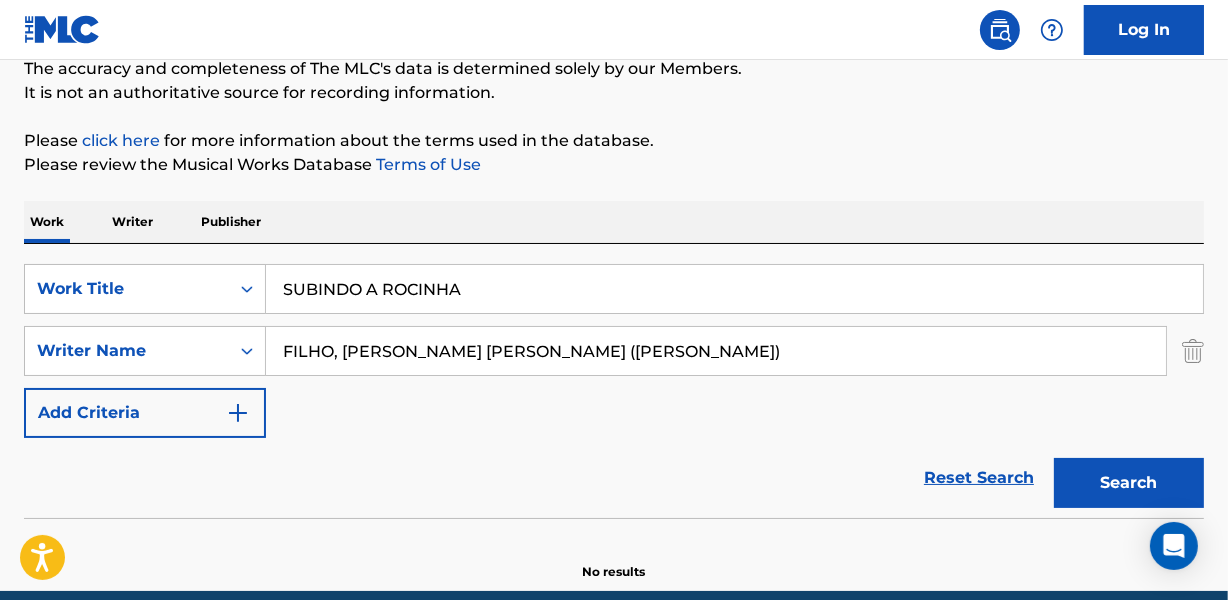 type on "FILHO, [PERSON_NAME] [PERSON_NAME] ([PERSON_NAME])" 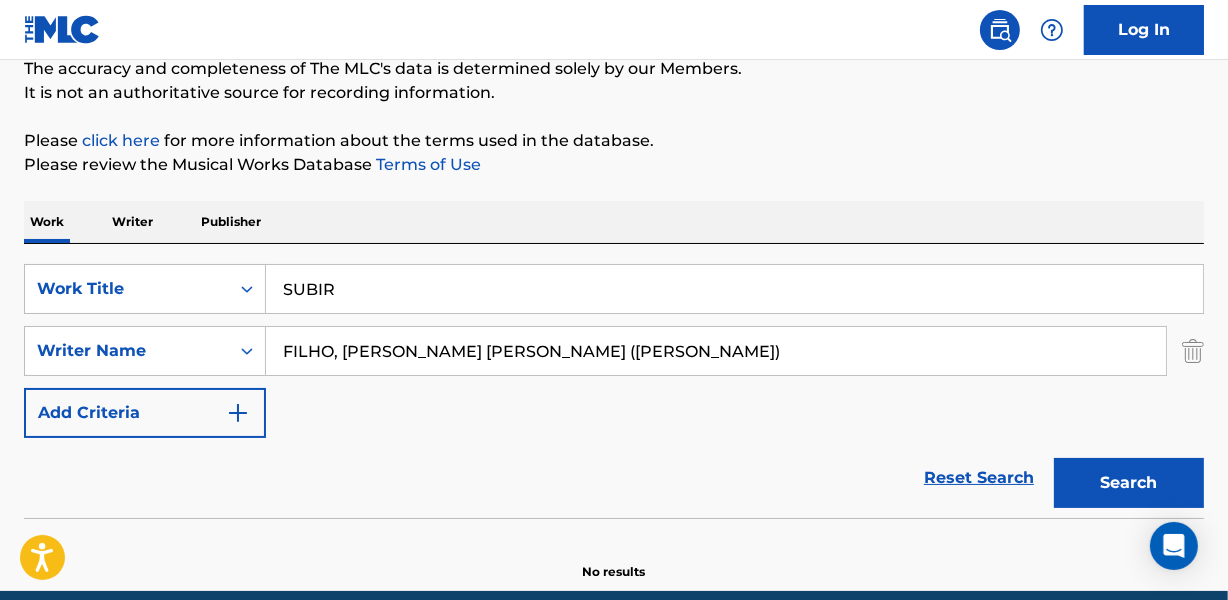 type on "SUBIR" 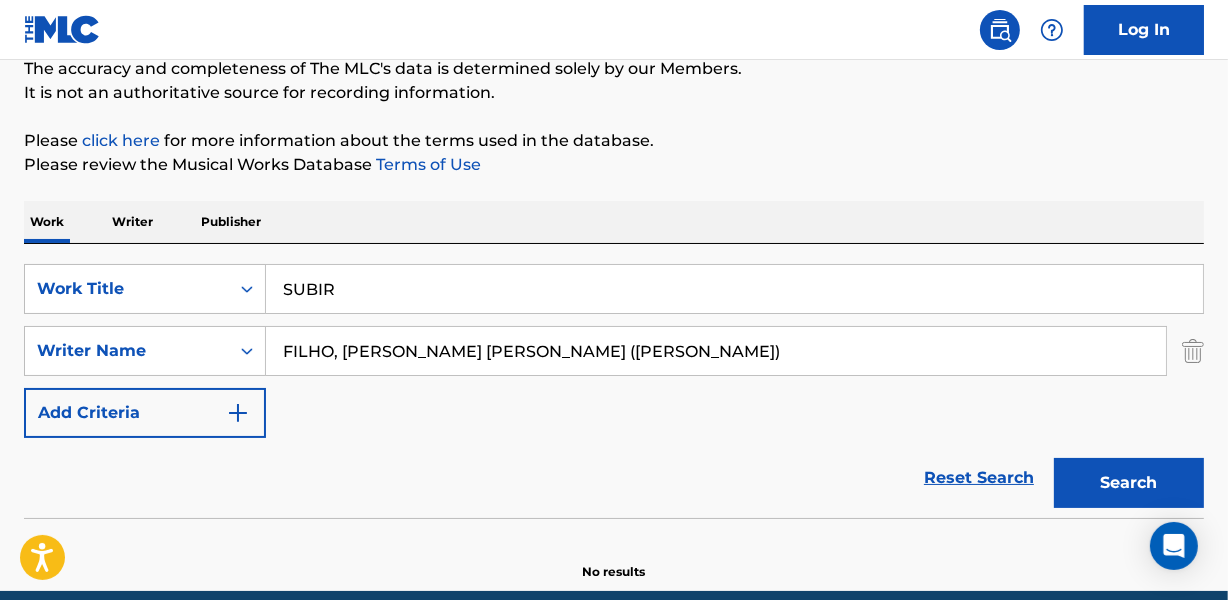 click on "Work Writer Publisher" at bounding box center (614, 222) 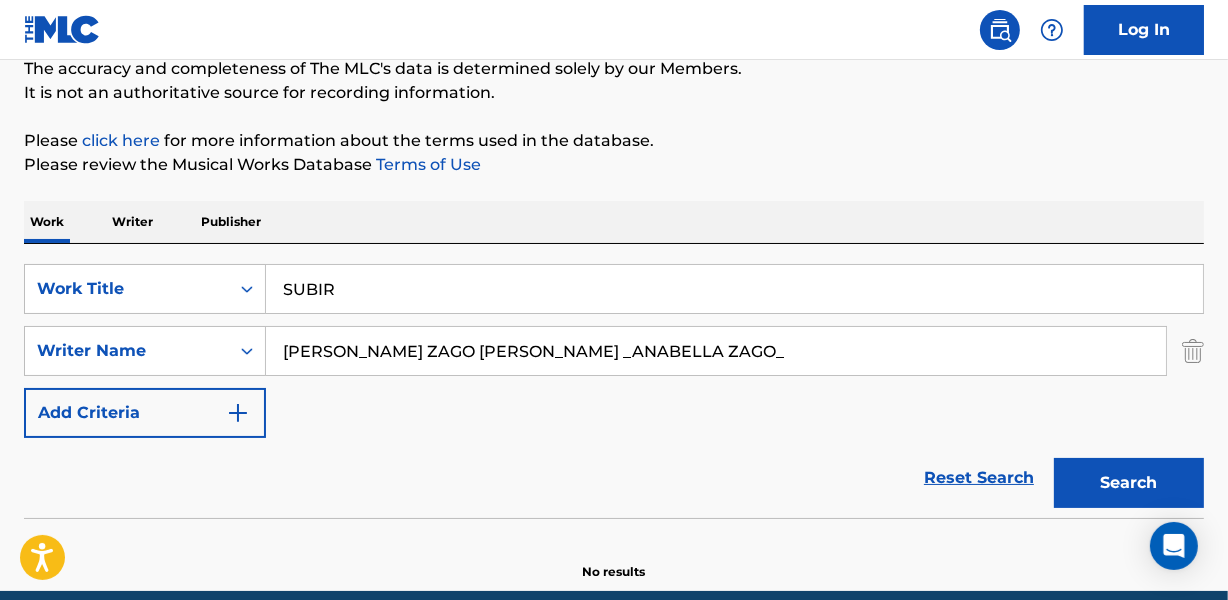 drag, startPoint x: 623, startPoint y: 342, endPoint x: 1032, endPoint y: 347, distance: 409.03055 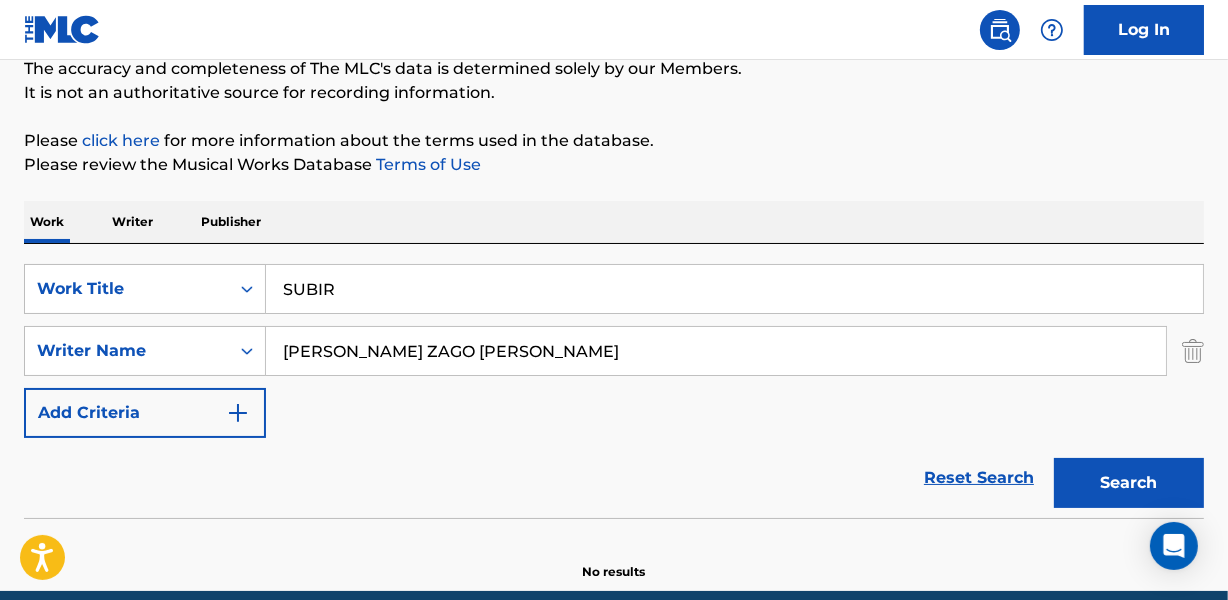 type on "[PERSON_NAME] ZAGO [PERSON_NAME]" 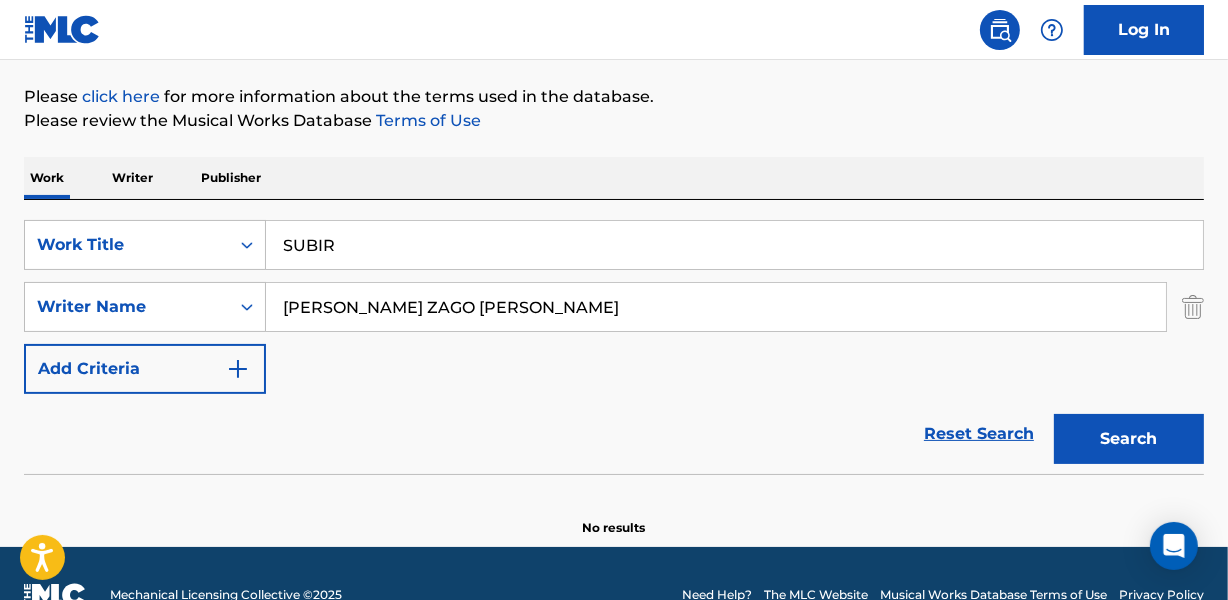 scroll, scrollTop: 267, scrollLeft: 0, axis: vertical 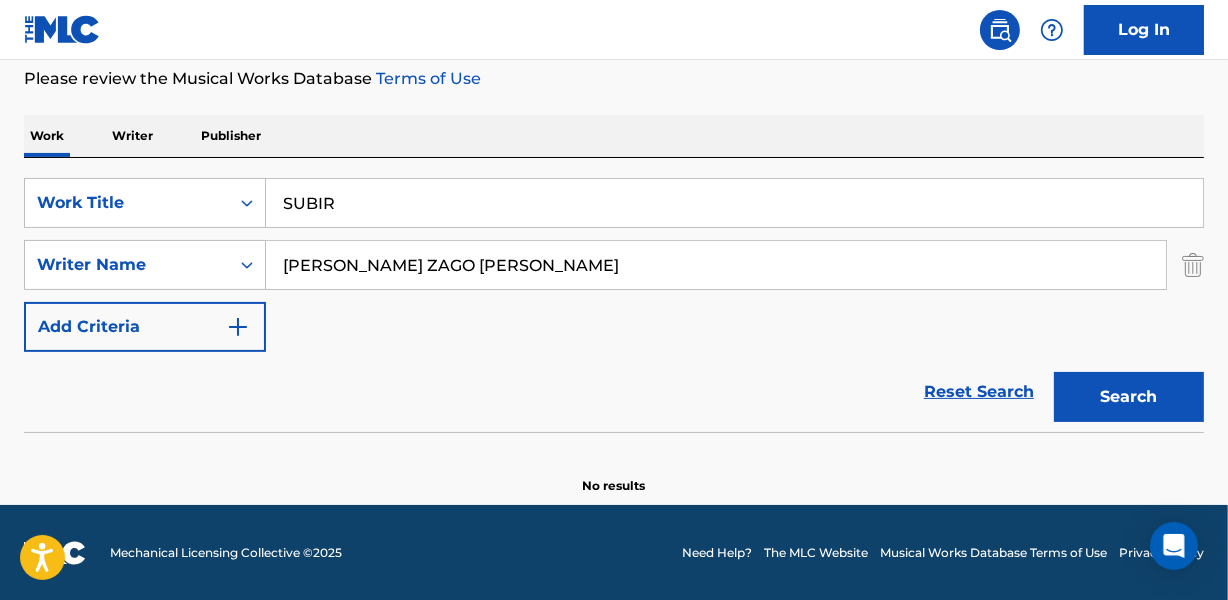 click on "SUBIR" at bounding box center (734, 203) 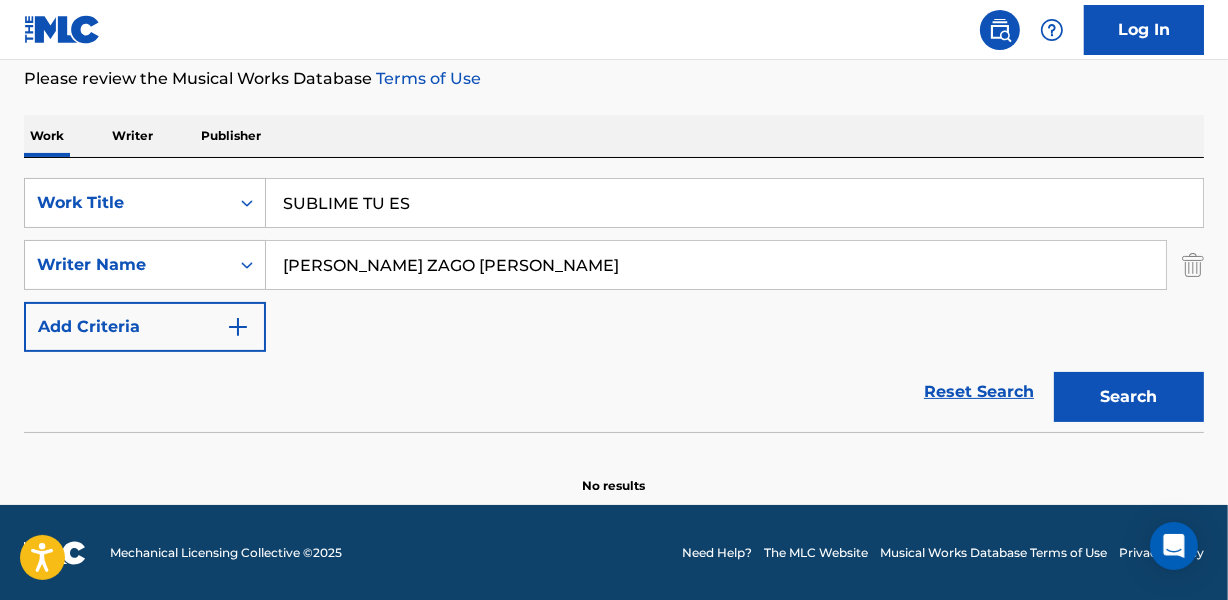 type on "SUBLIME TU ES" 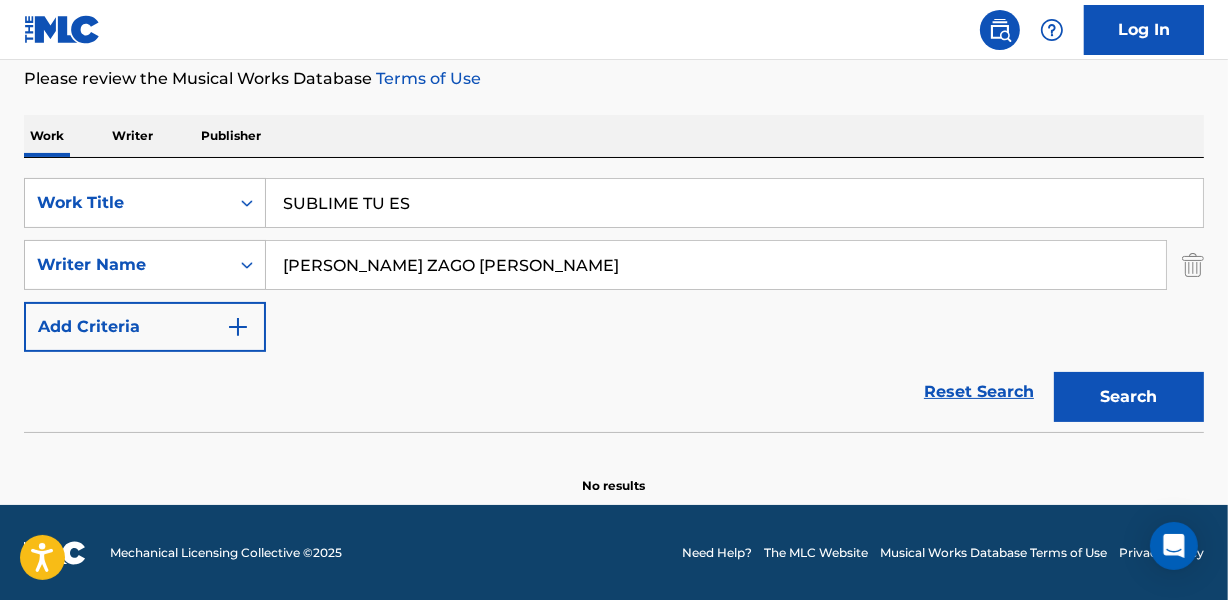 click on "Work Writer Publisher" at bounding box center [614, 136] 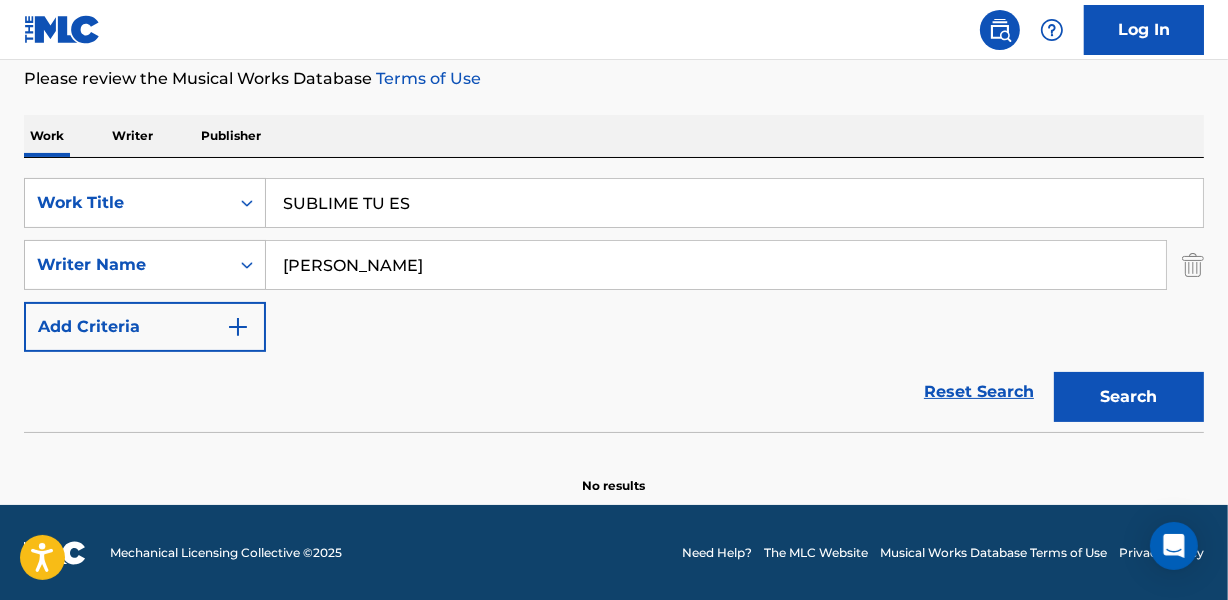 type on "[PERSON_NAME]" 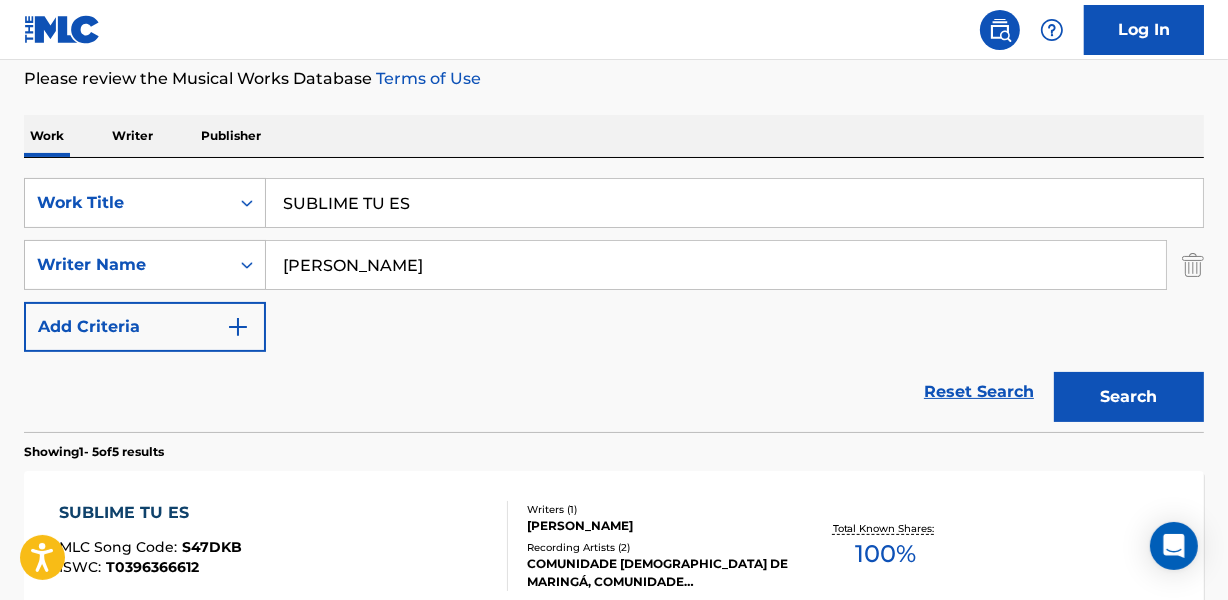 click on "Reset Search Search" at bounding box center (614, 392) 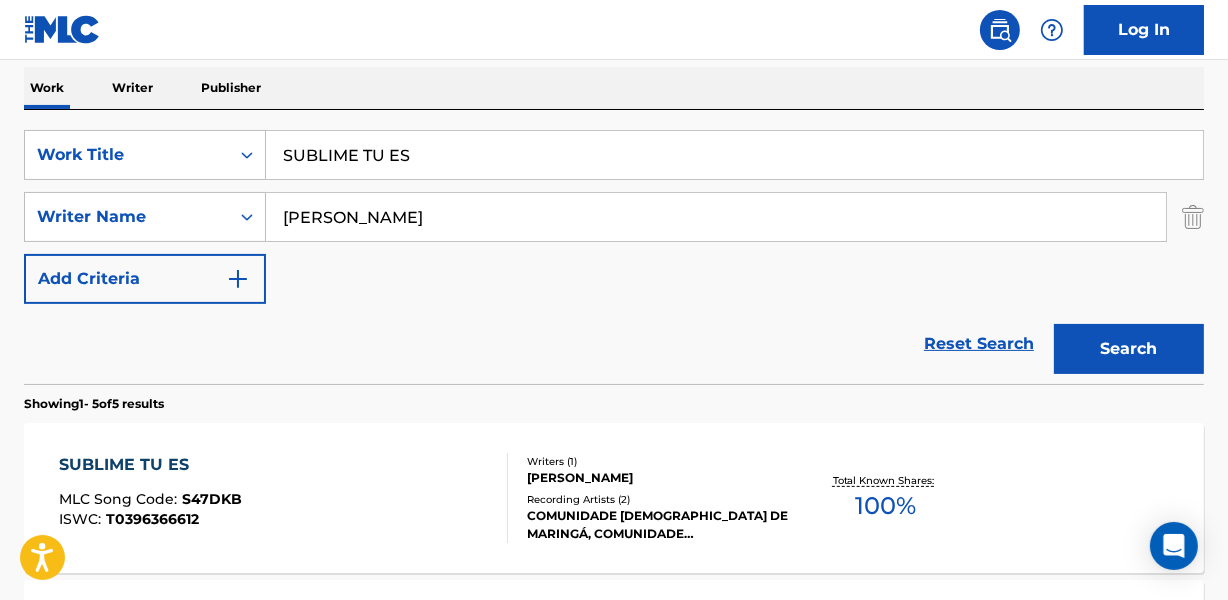 scroll, scrollTop: 358, scrollLeft: 0, axis: vertical 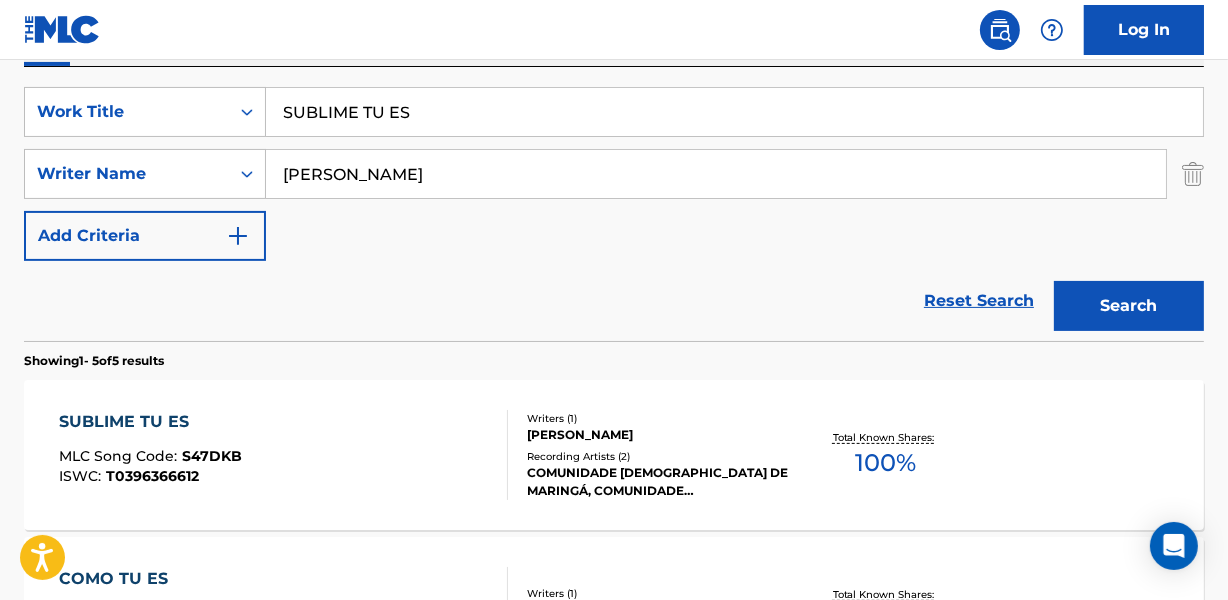 click on "[PERSON_NAME]" at bounding box center (657, 435) 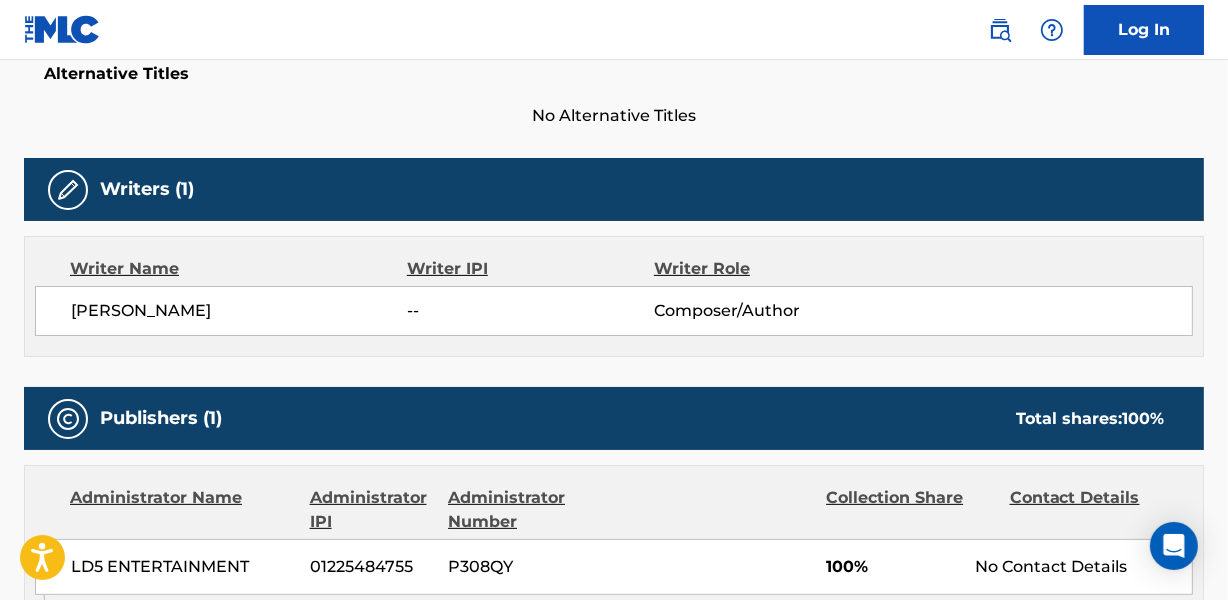 scroll, scrollTop: 1000, scrollLeft: 0, axis: vertical 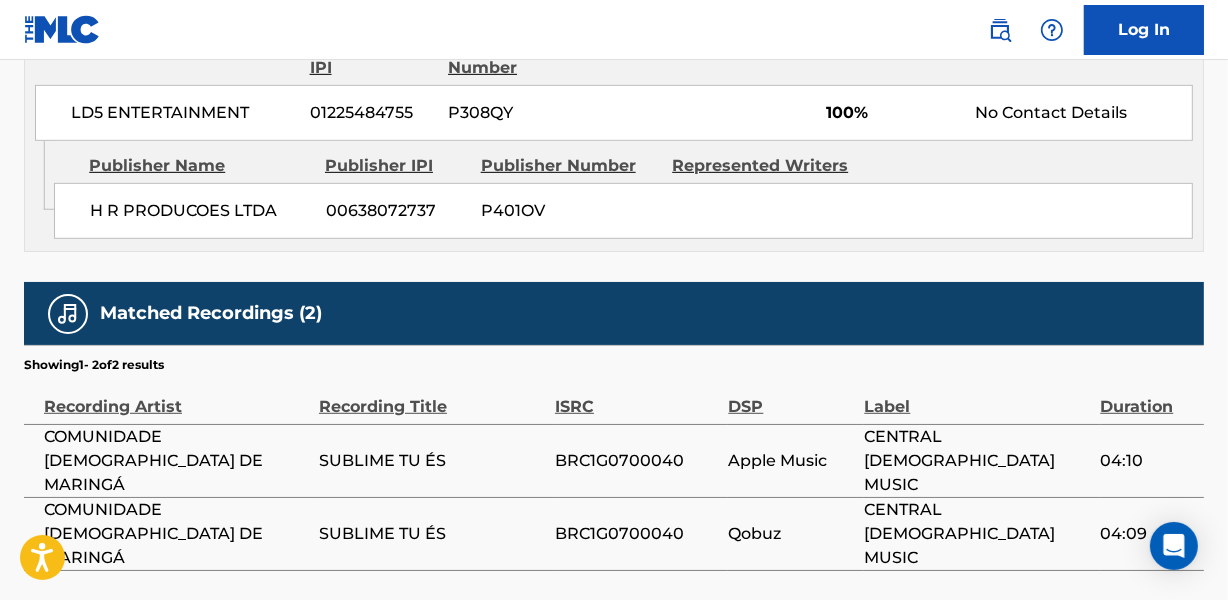 click on "BRC1G0700040" at bounding box center [636, 461] 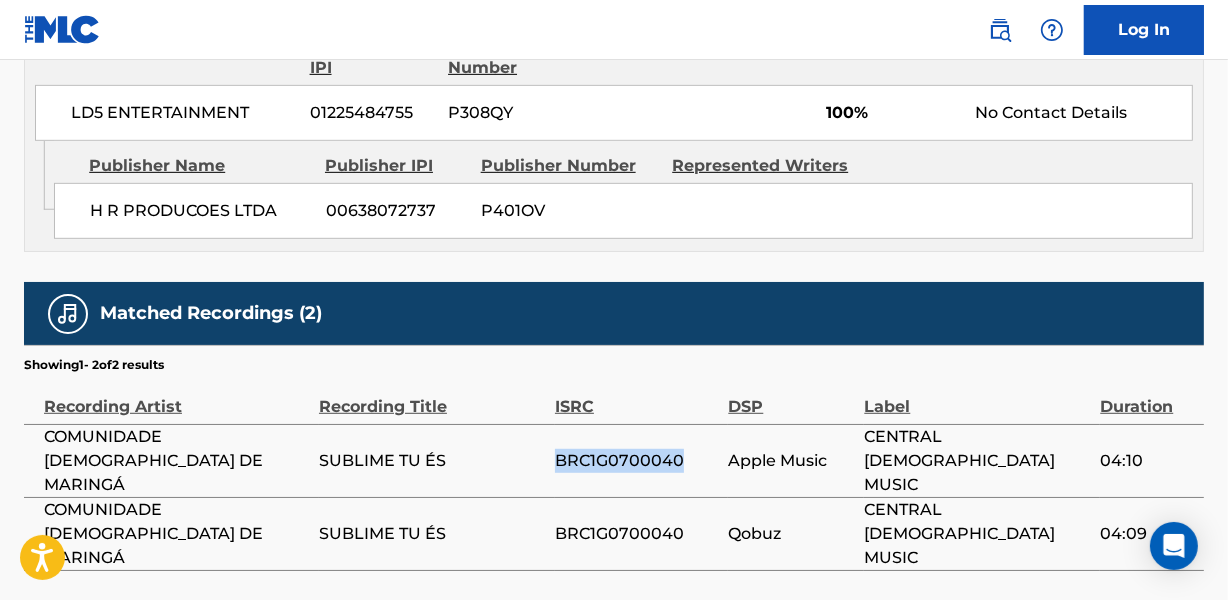 click on "BRC1G0700040" at bounding box center [636, 461] 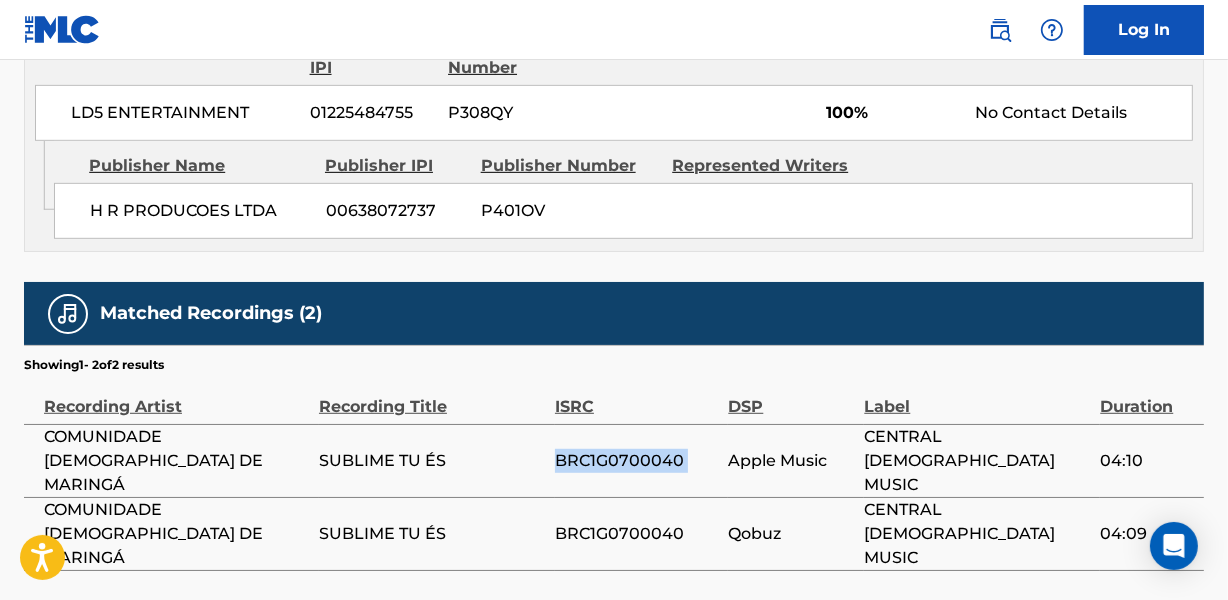 click on "BRC1G0700040" at bounding box center (636, 461) 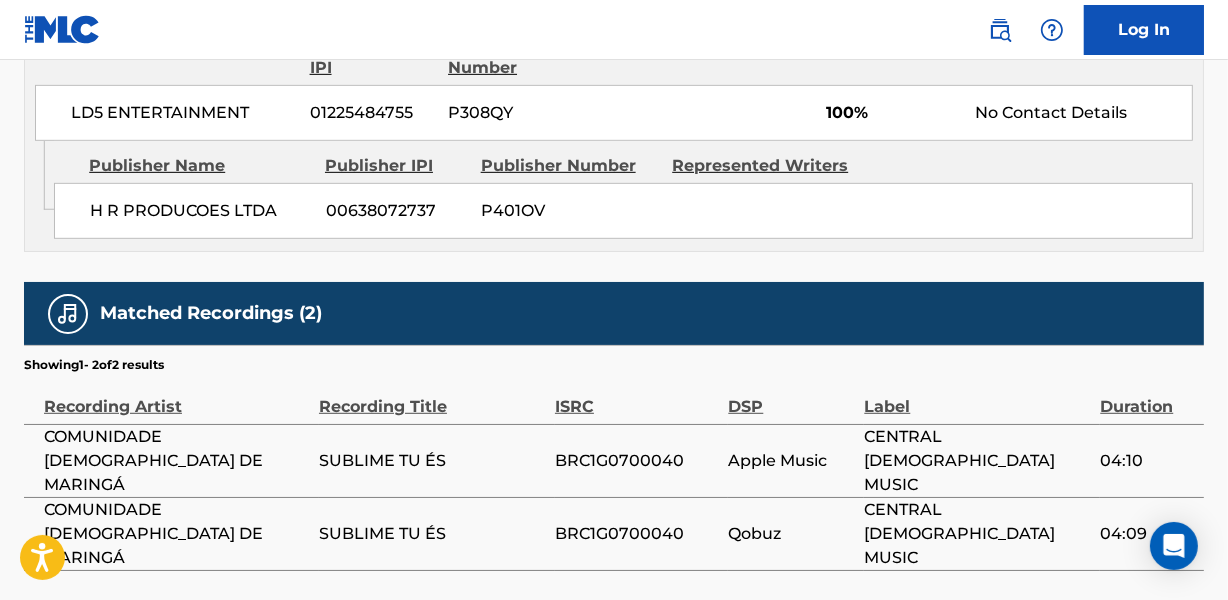 click on "COMUNIDADE [DEMOGRAPHIC_DATA] DE MARINGÁ" at bounding box center [176, 461] 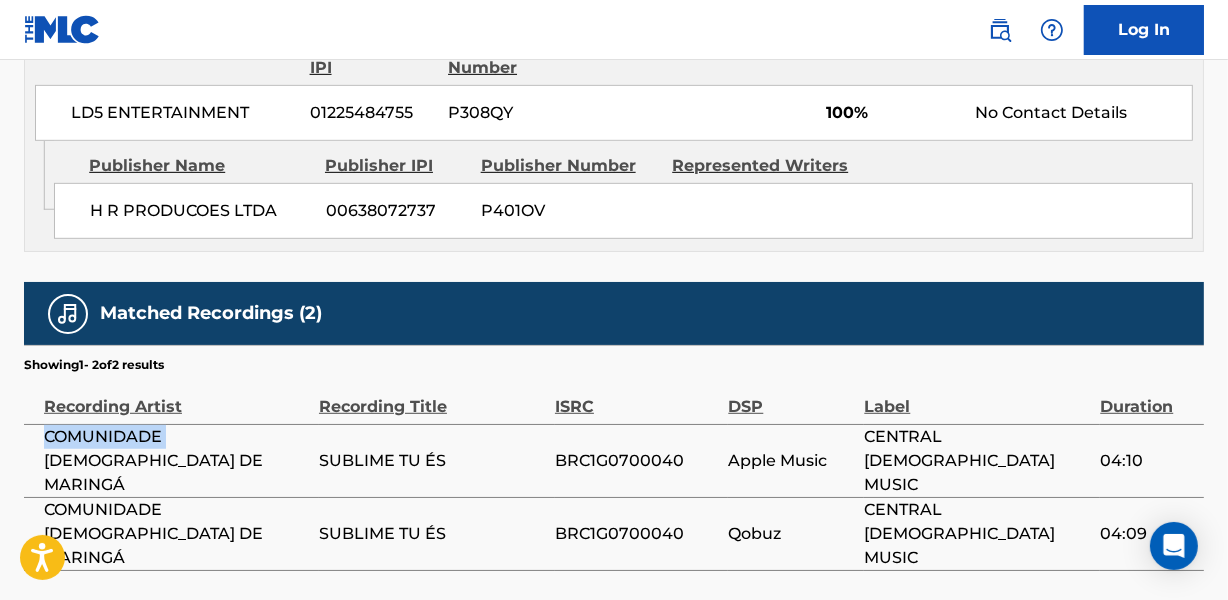 click on "COMUNIDADE [DEMOGRAPHIC_DATA] DE MARINGÁ" at bounding box center [176, 461] 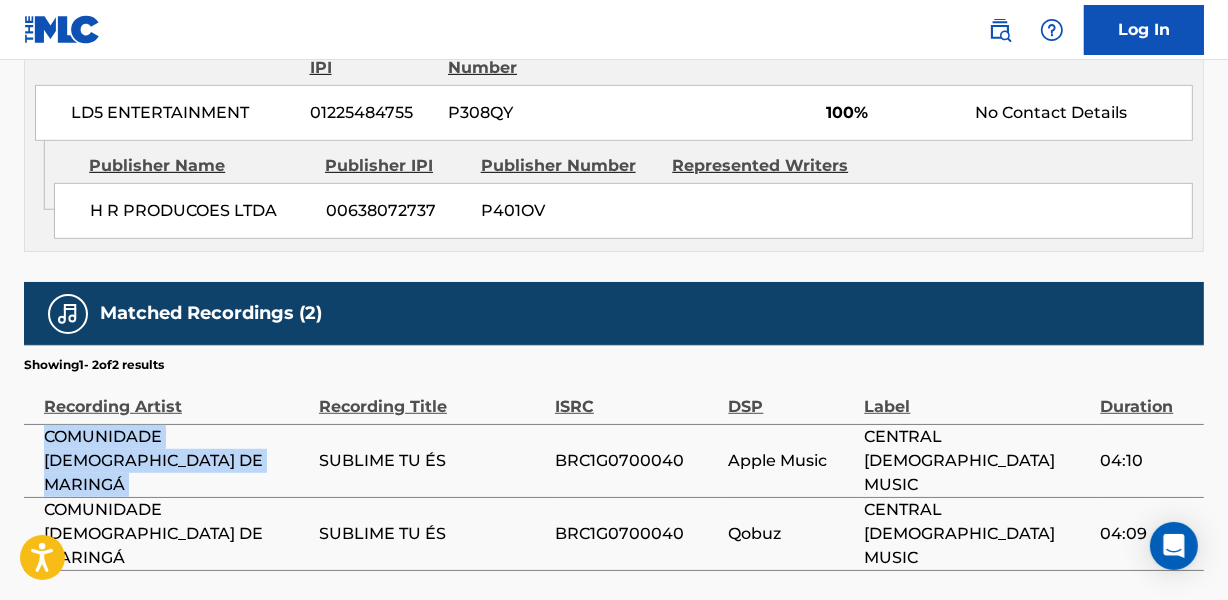 click on "COMUNIDADE [DEMOGRAPHIC_DATA] DE MARINGÁ" at bounding box center (176, 461) 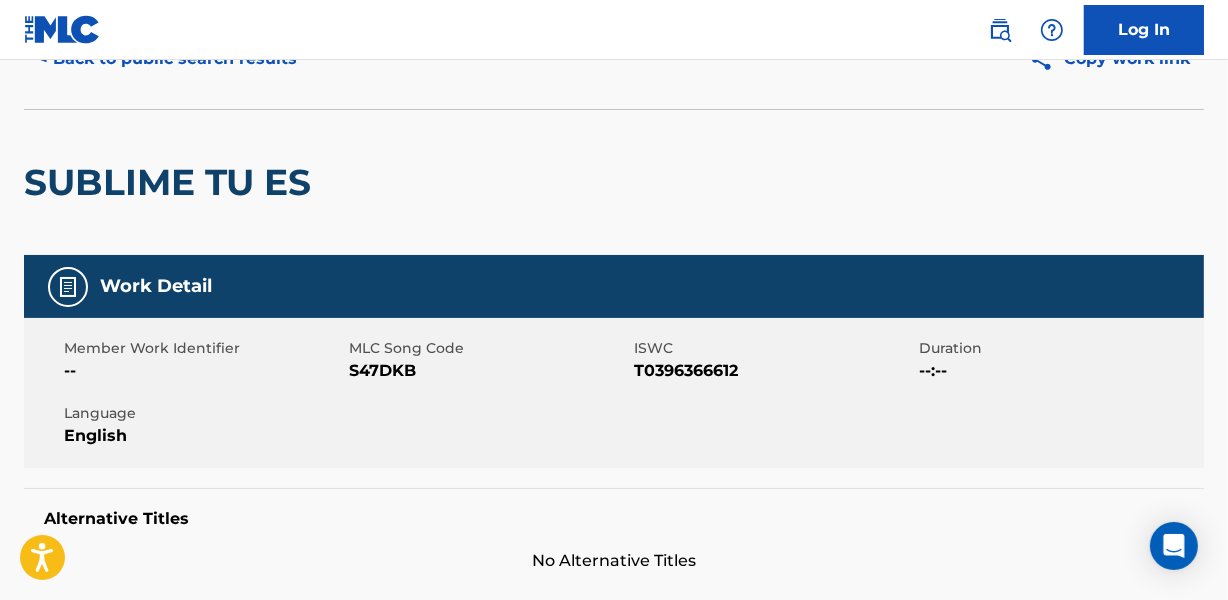 scroll, scrollTop: 0, scrollLeft: 0, axis: both 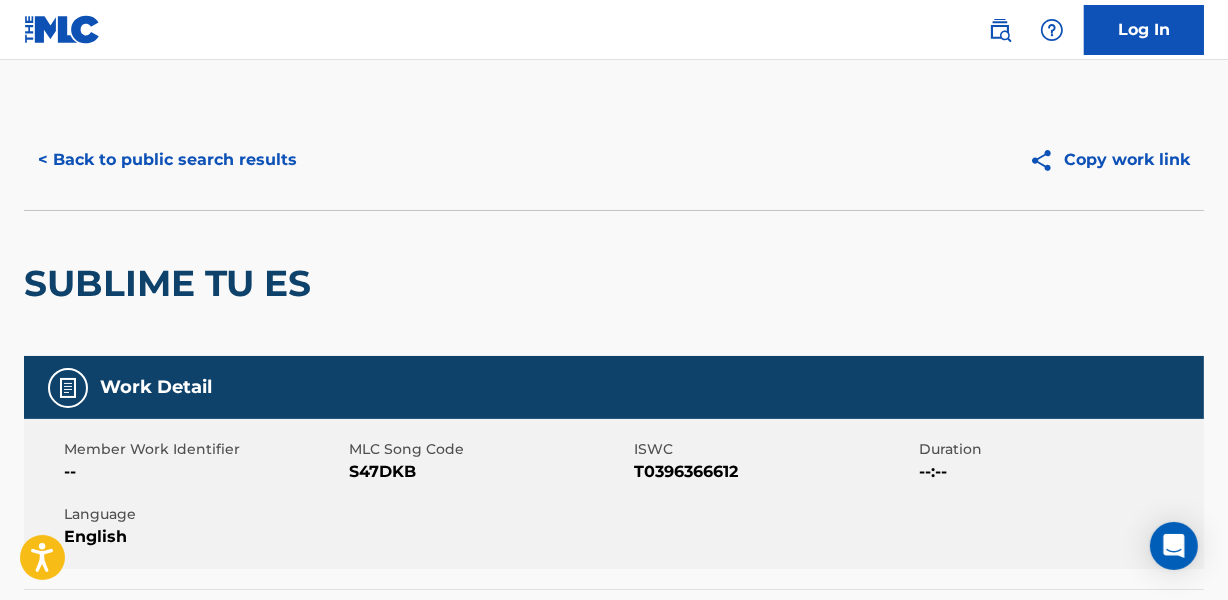 click on "< Back to public search results" at bounding box center (167, 160) 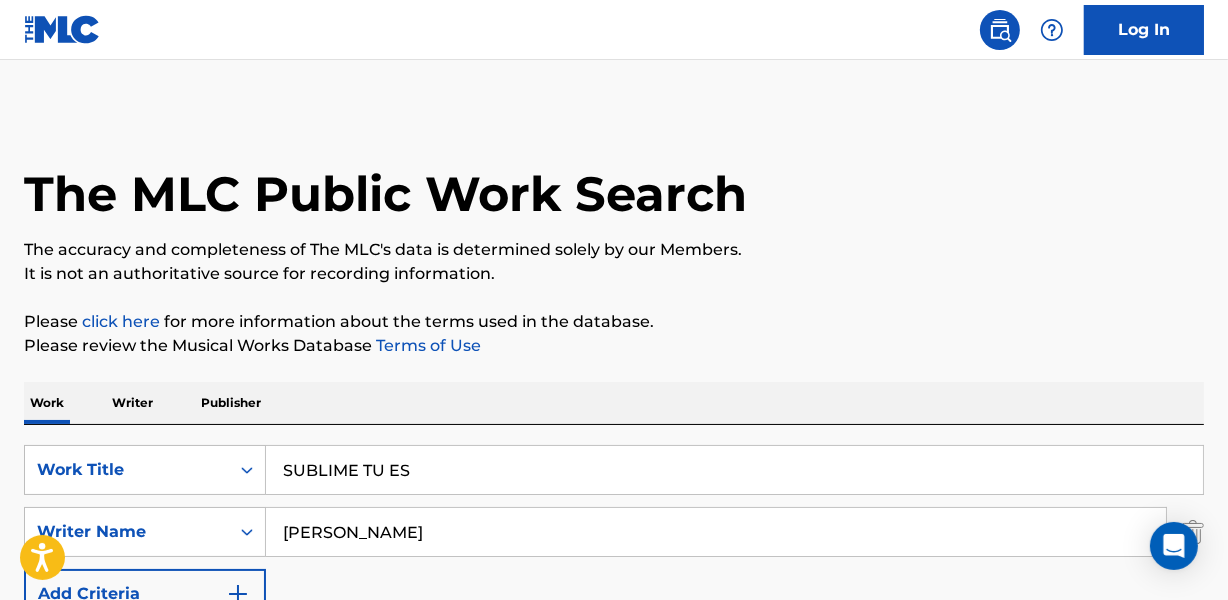 scroll, scrollTop: 358, scrollLeft: 0, axis: vertical 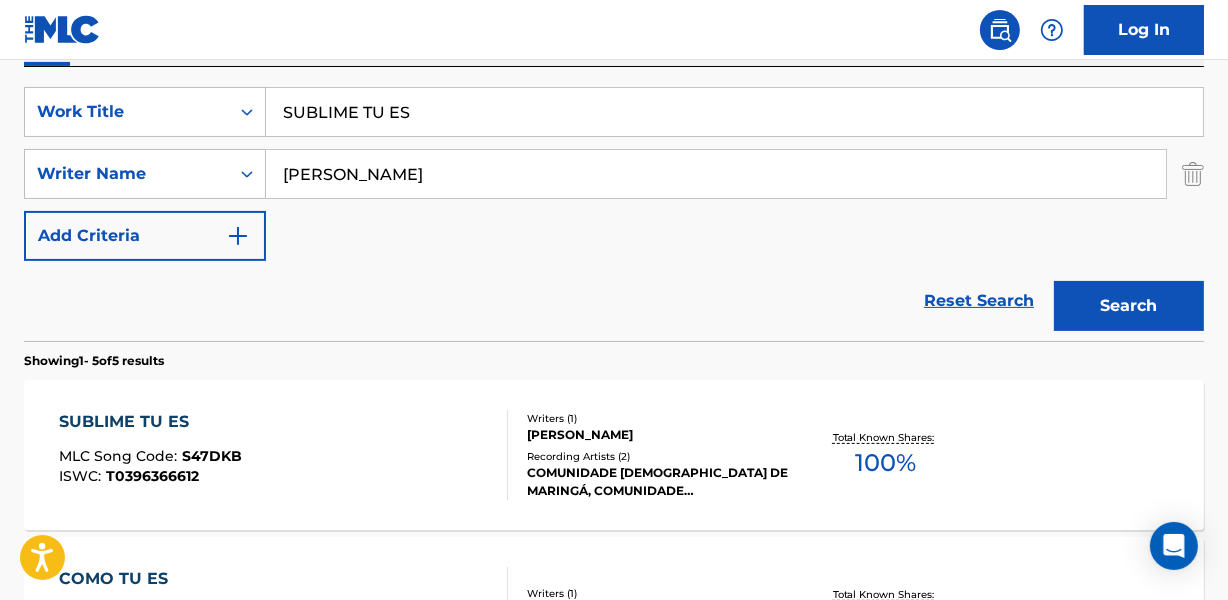 click on "Reset Search Search" at bounding box center [614, 301] 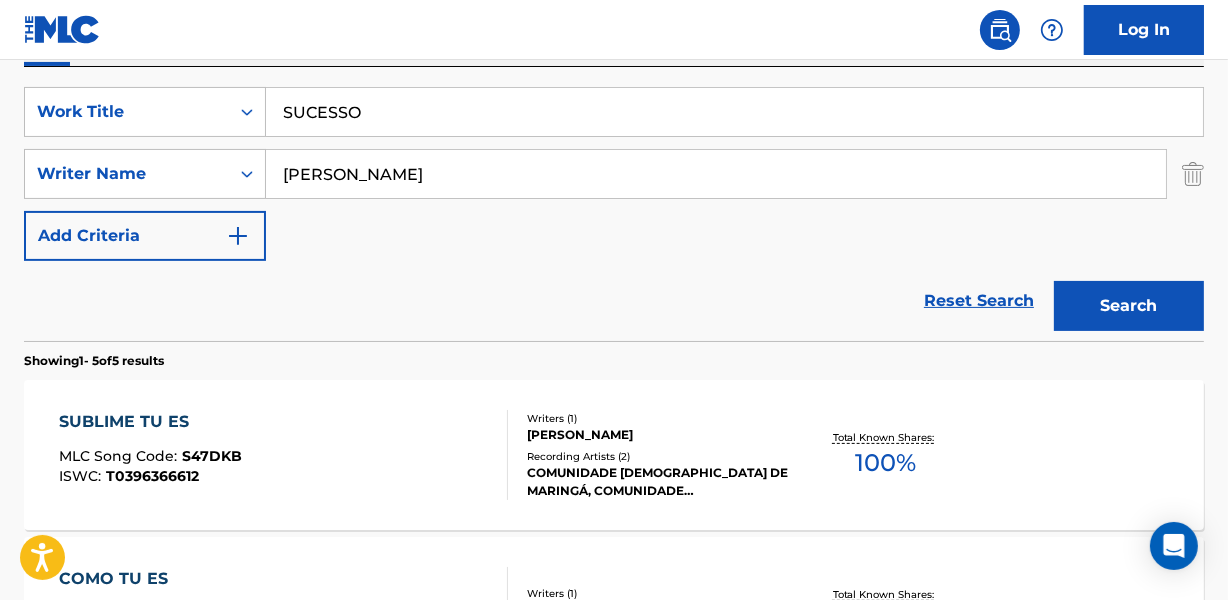 type on "SUCESSO" 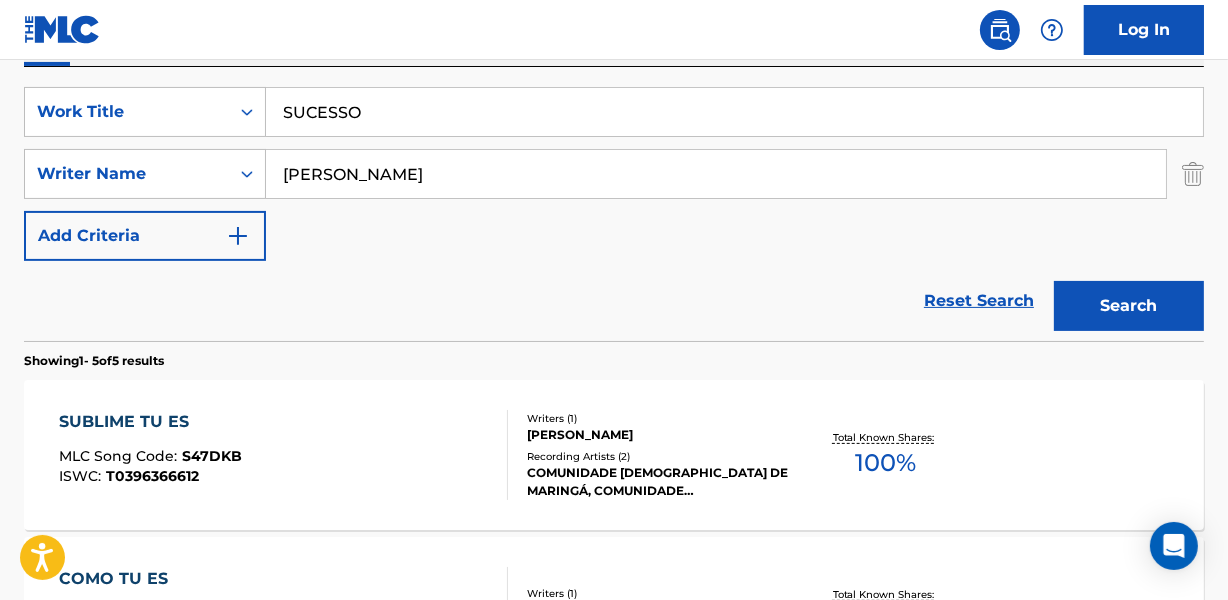 click on "[PERSON_NAME]" at bounding box center [716, 174] 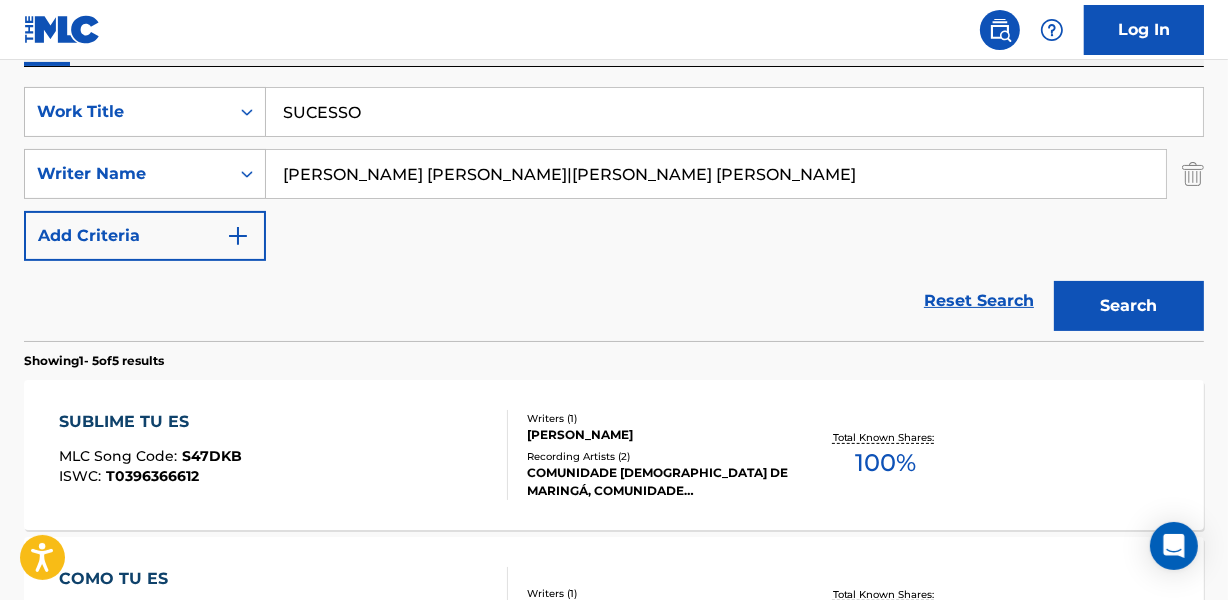 click on "Search" at bounding box center (1129, 306) 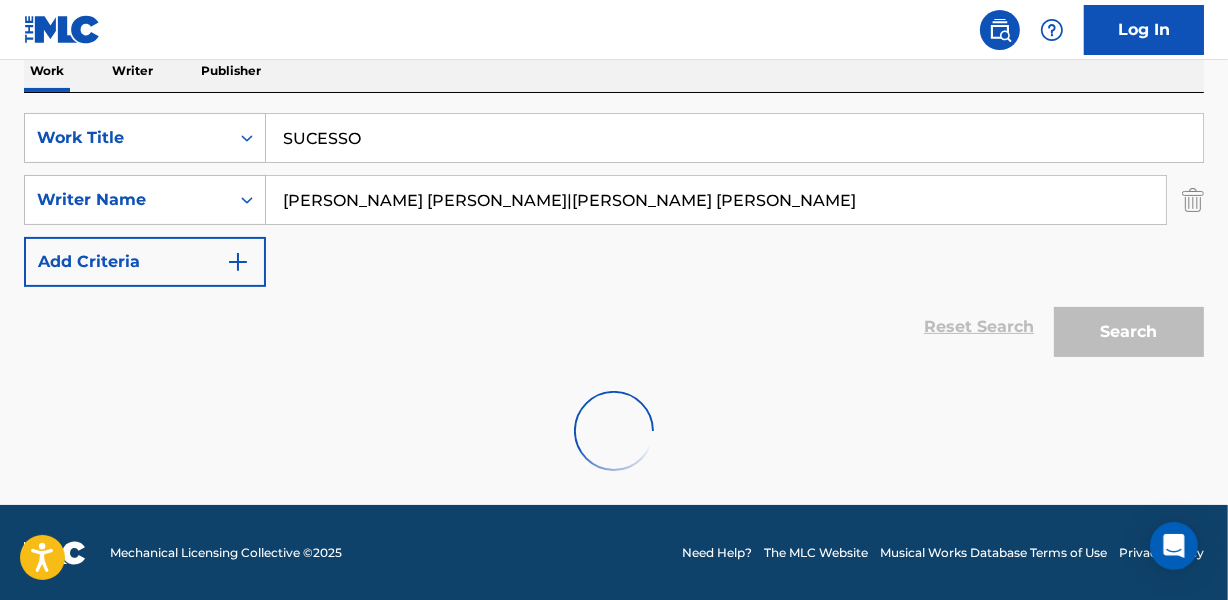 scroll, scrollTop: 267, scrollLeft: 0, axis: vertical 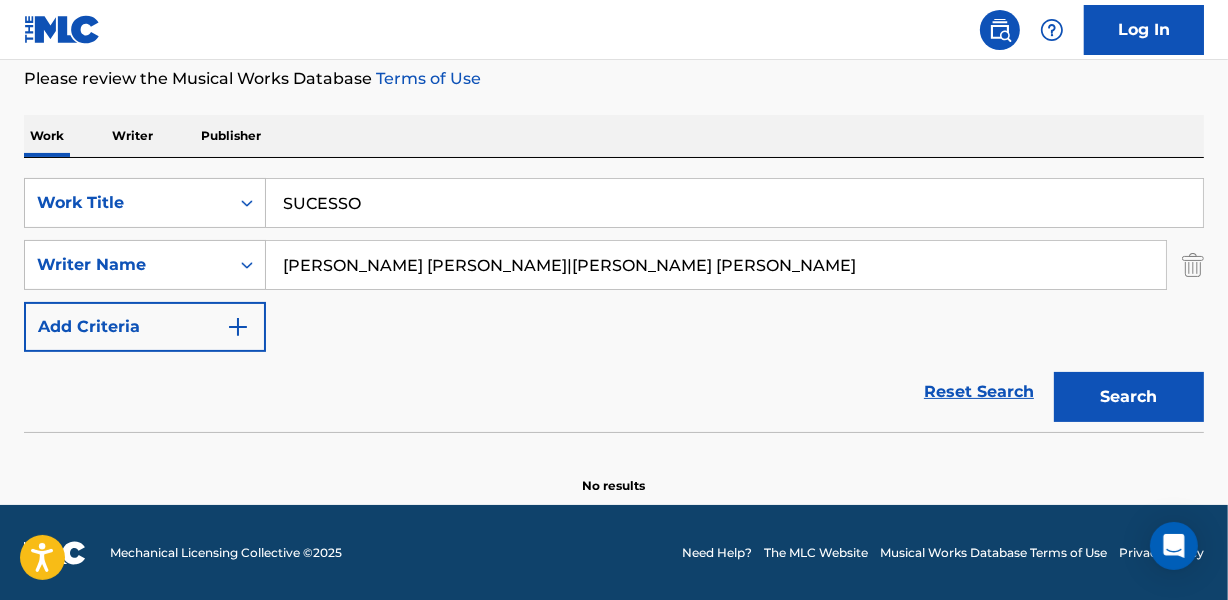drag, startPoint x: 660, startPoint y: 259, endPoint x: 1047, endPoint y: 266, distance: 387.0633 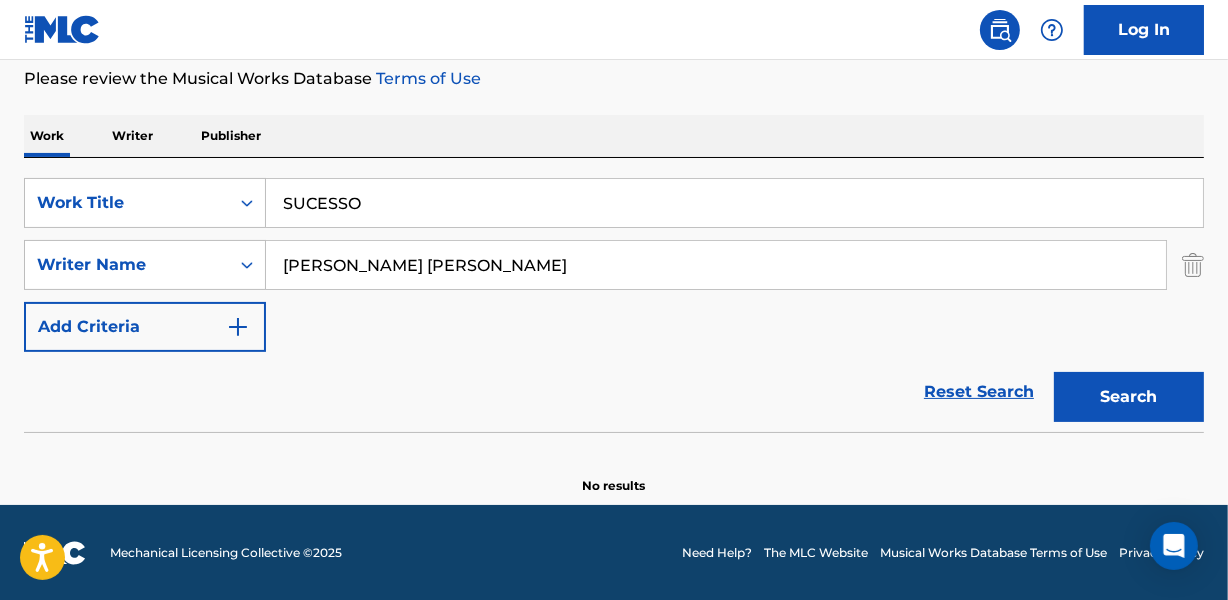 click on "Search" at bounding box center (1129, 397) 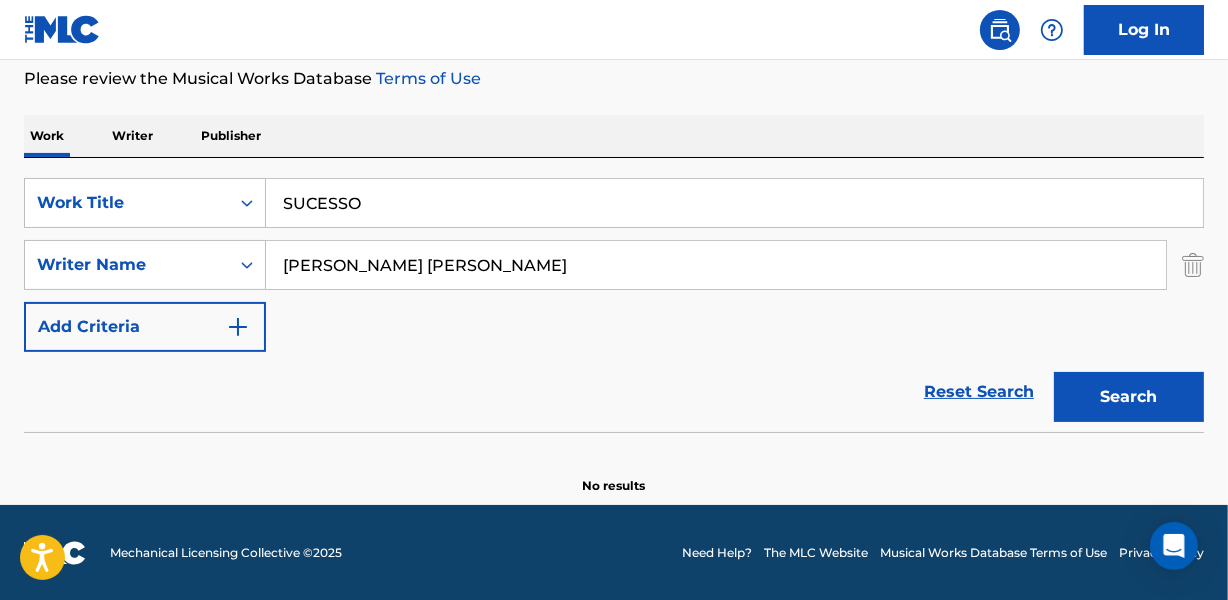 click on "SUCESSO" at bounding box center [734, 203] 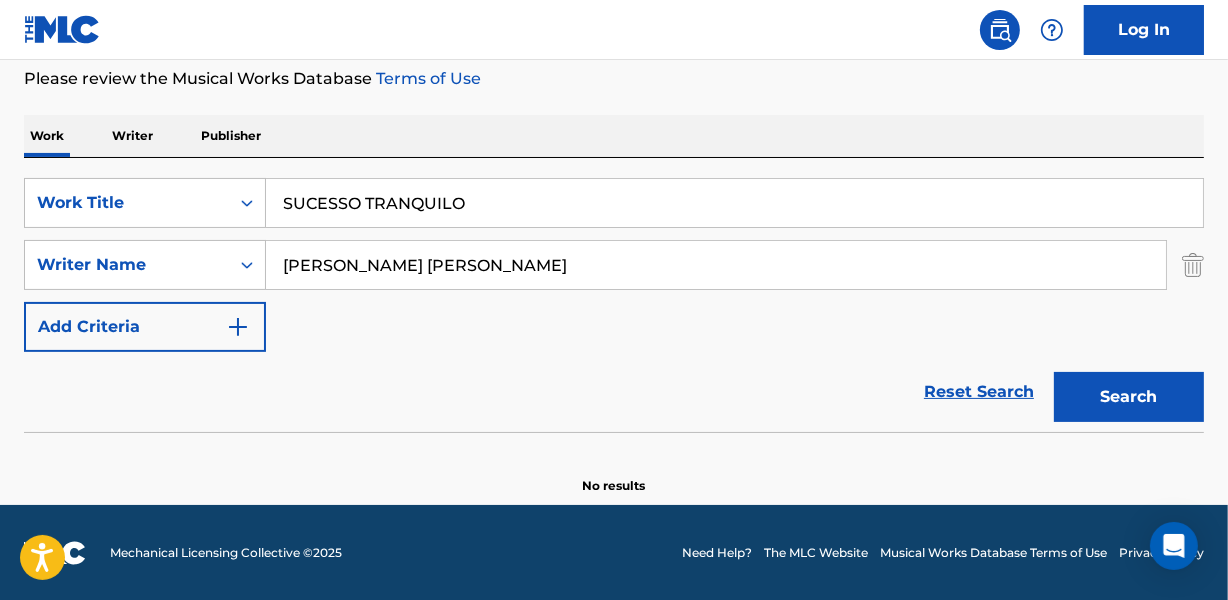 type on "SUCESSO TRANQUILO" 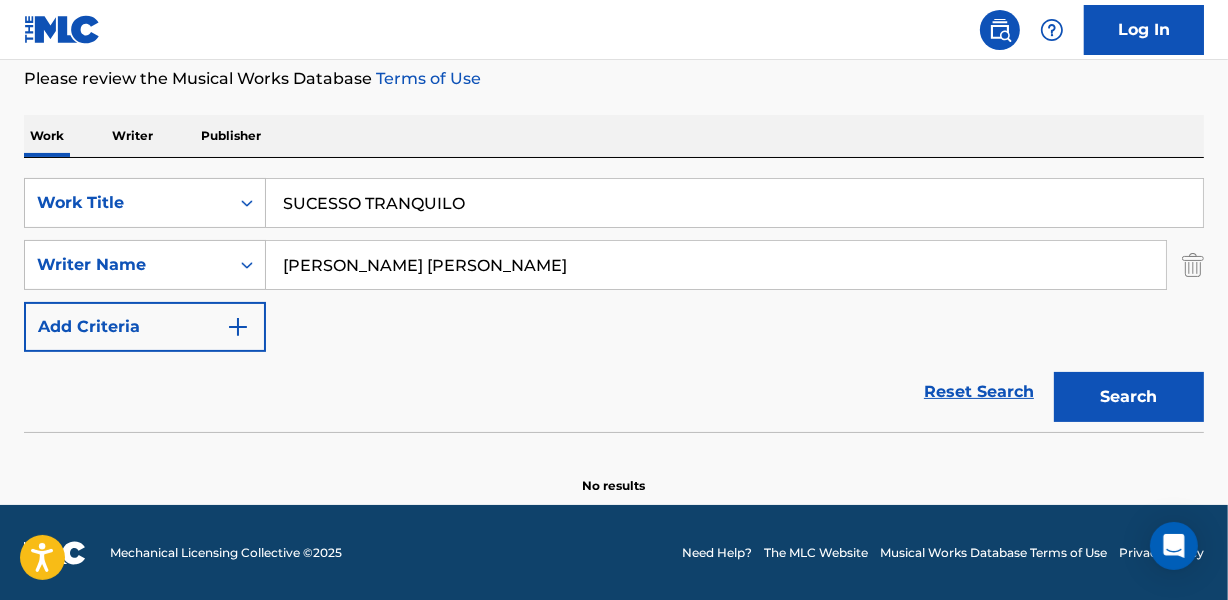 click on "Work Writer Publisher" at bounding box center [614, 136] 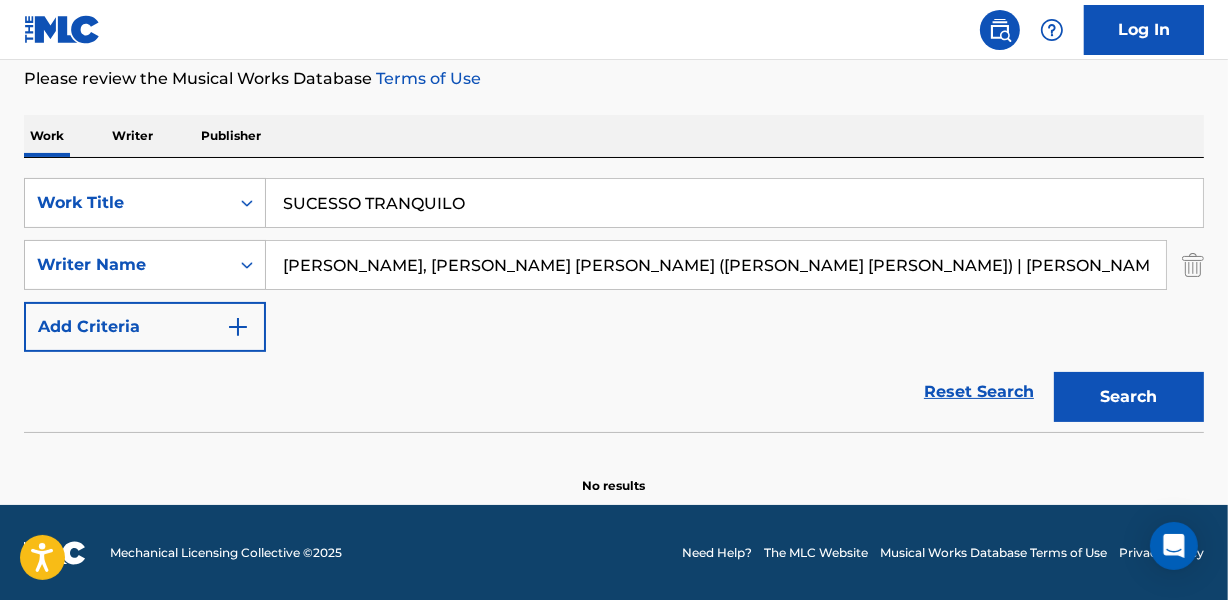 scroll, scrollTop: 0, scrollLeft: 264, axis: horizontal 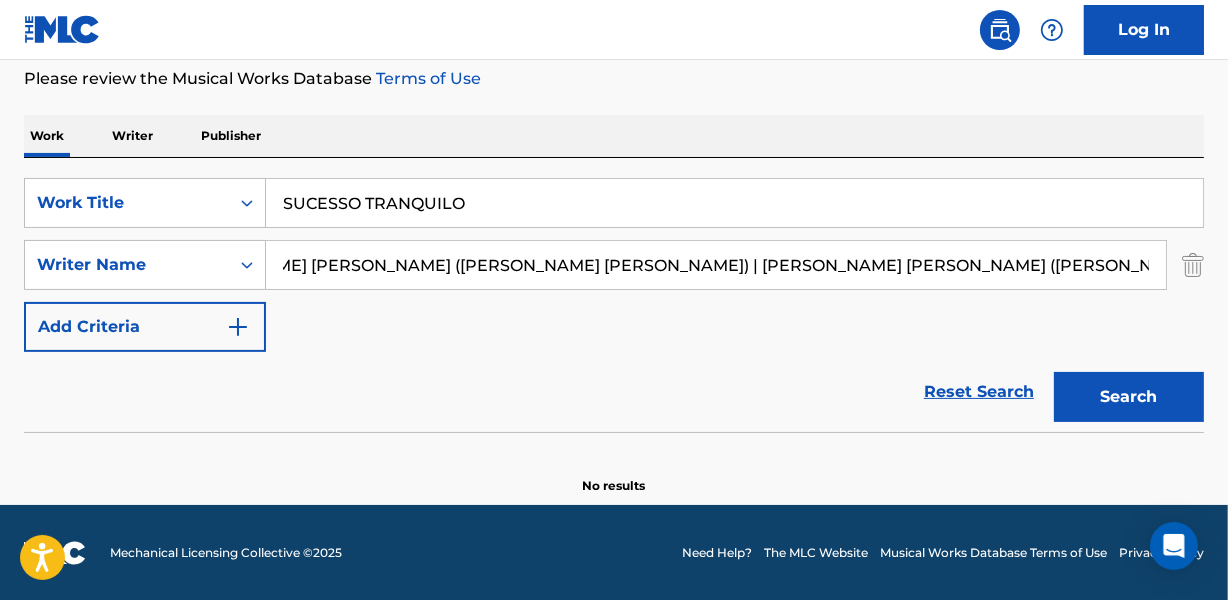 drag, startPoint x: 553, startPoint y: 266, endPoint x: 1237, endPoint y: 302, distance: 684.9467 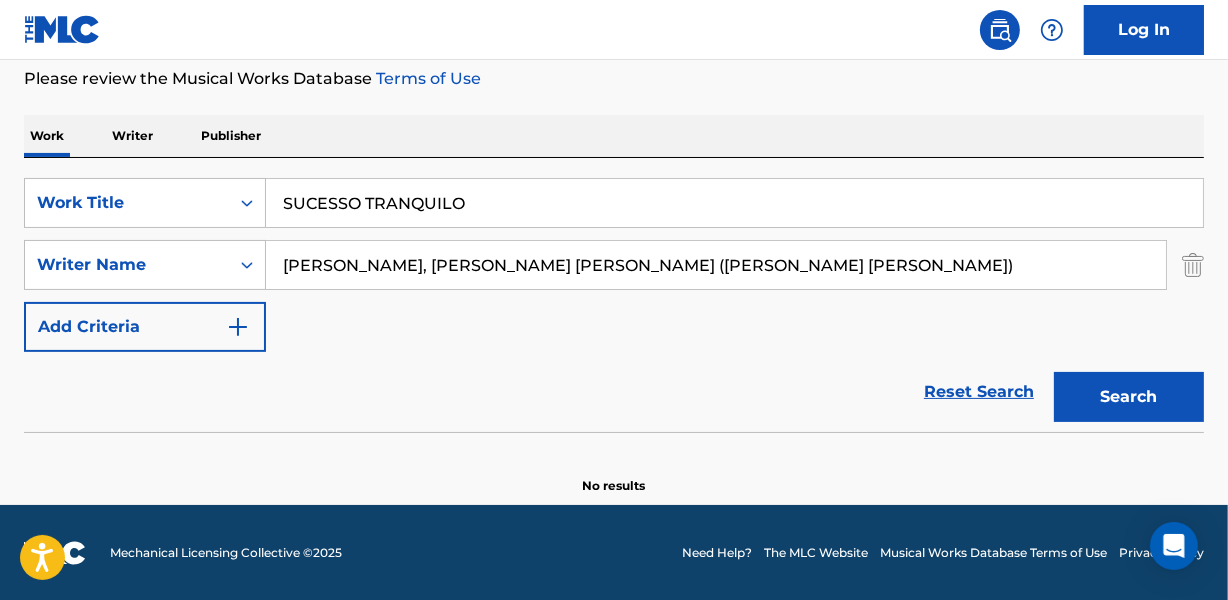 scroll, scrollTop: 0, scrollLeft: 0, axis: both 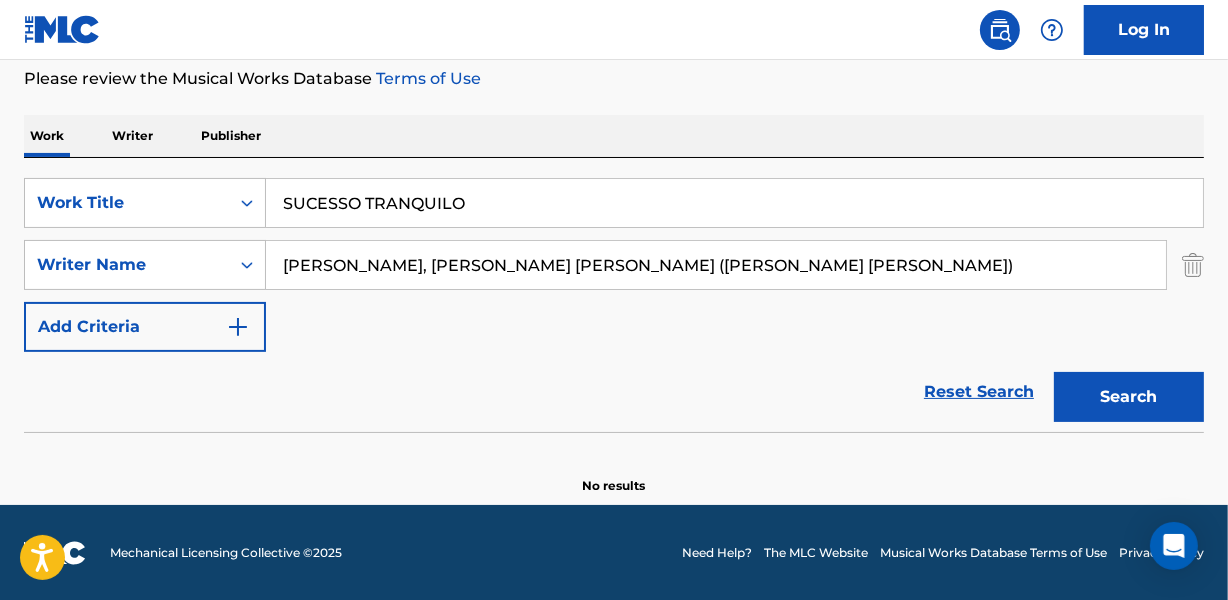 drag, startPoint x: 577, startPoint y: 263, endPoint x: 1138, endPoint y: 286, distance: 561.47125 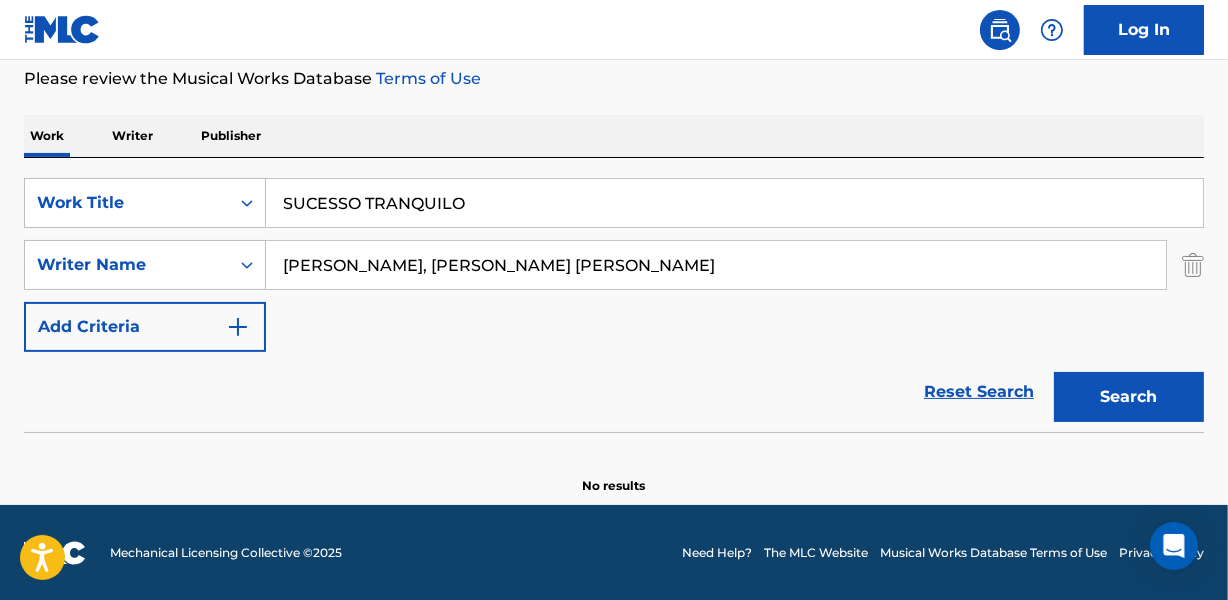 click on "Search" at bounding box center [1129, 397] 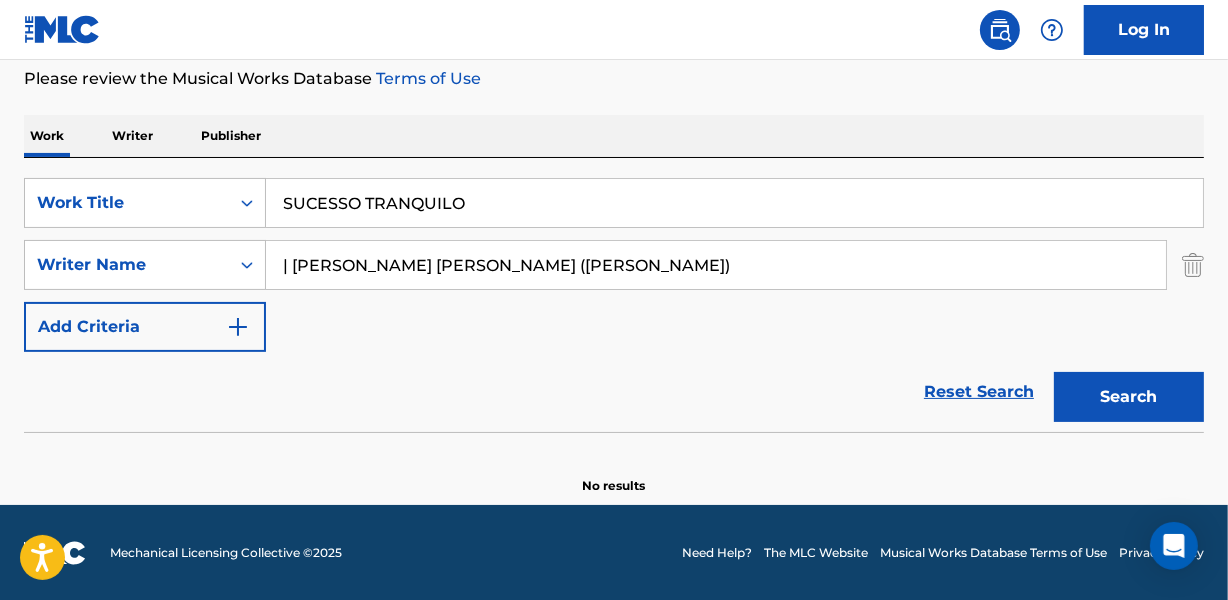 click on "Search" at bounding box center [1129, 397] 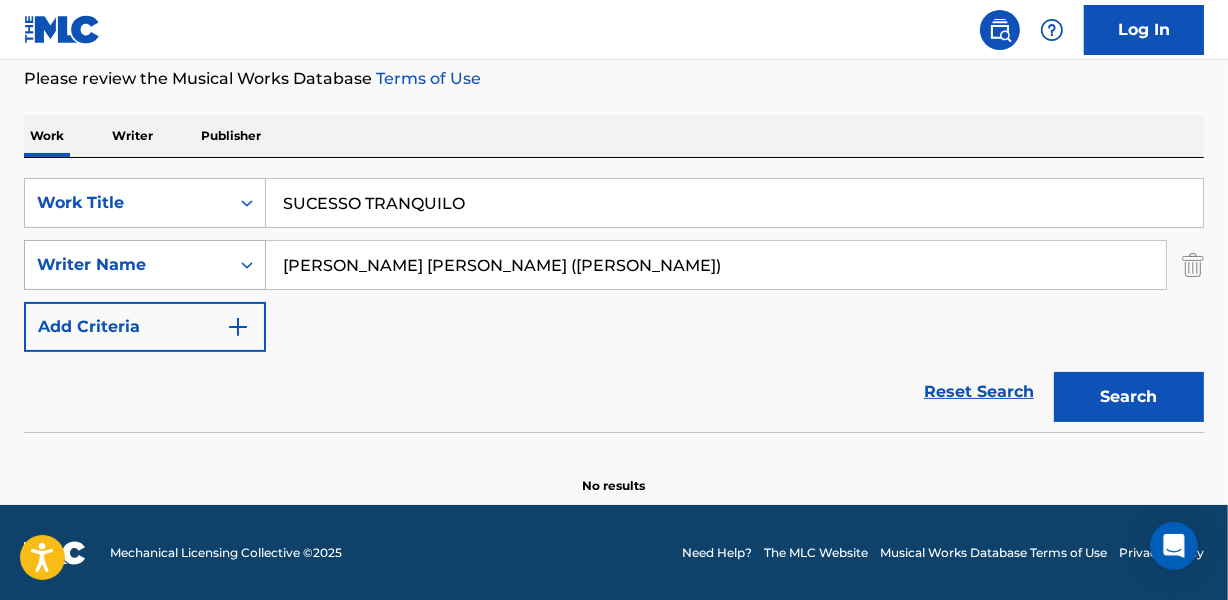 type on "[PERSON_NAME] [PERSON_NAME] ([PERSON_NAME])" 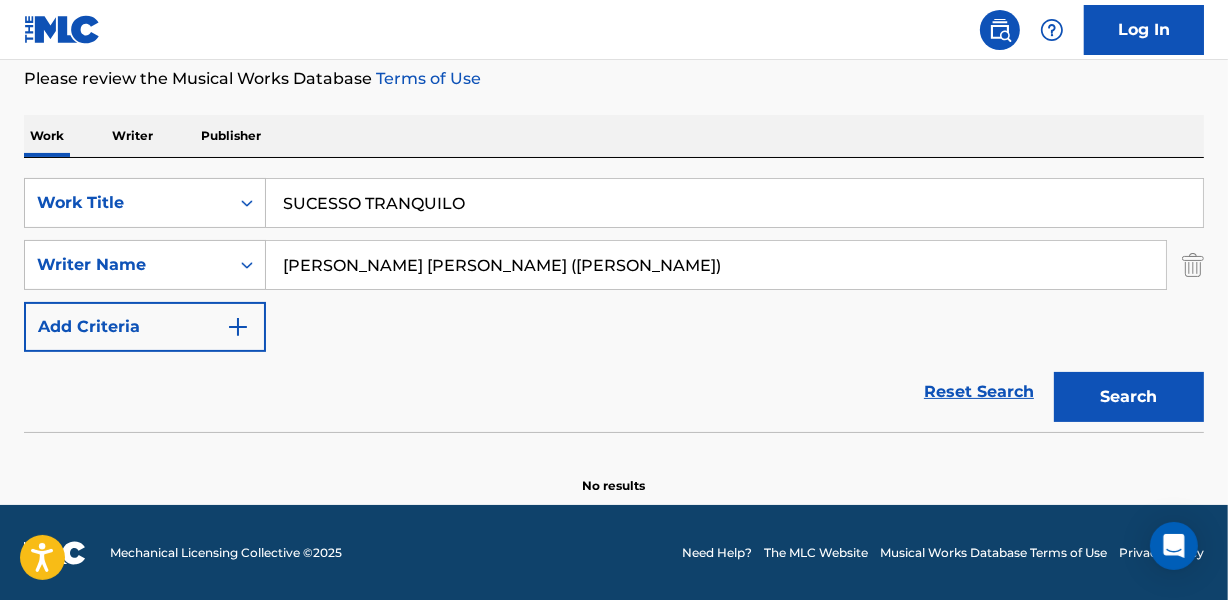 drag, startPoint x: 272, startPoint y: 200, endPoint x: 769, endPoint y: 192, distance: 497.0644 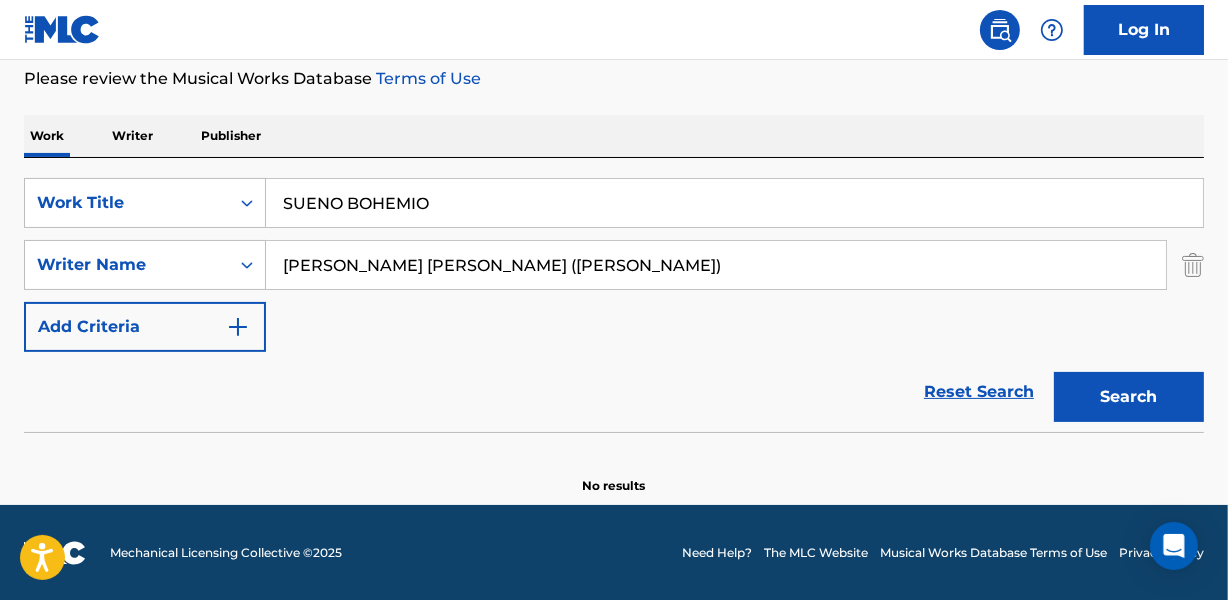 type on "SUENO BOHEMIO" 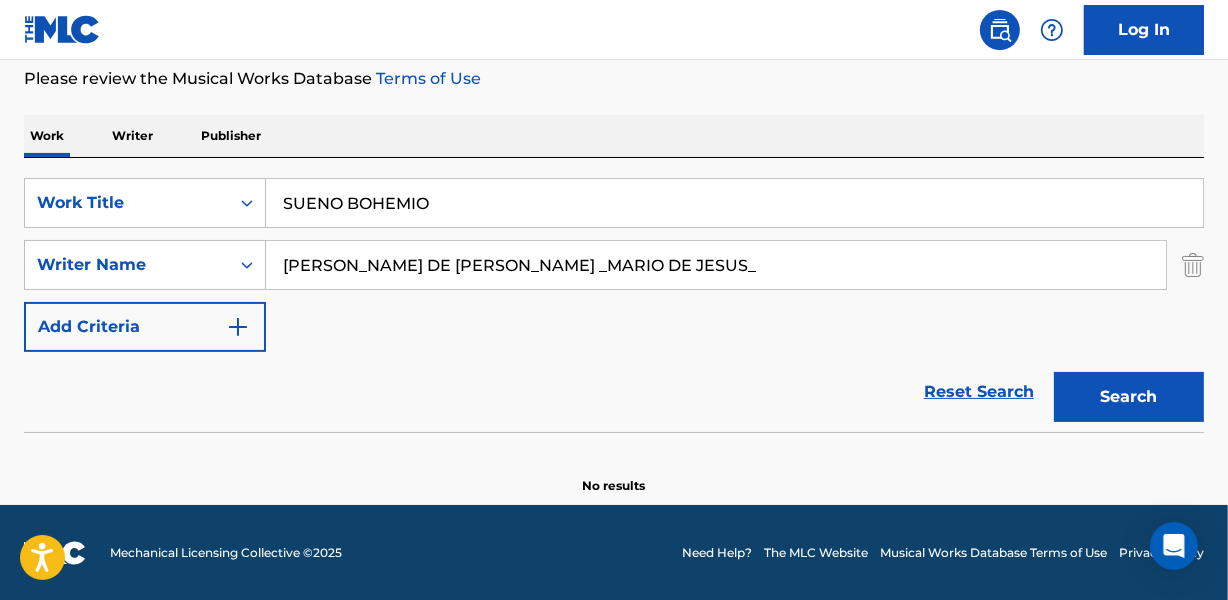 drag, startPoint x: 541, startPoint y: 268, endPoint x: 882, endPoint y: 260, distance: 341.09384 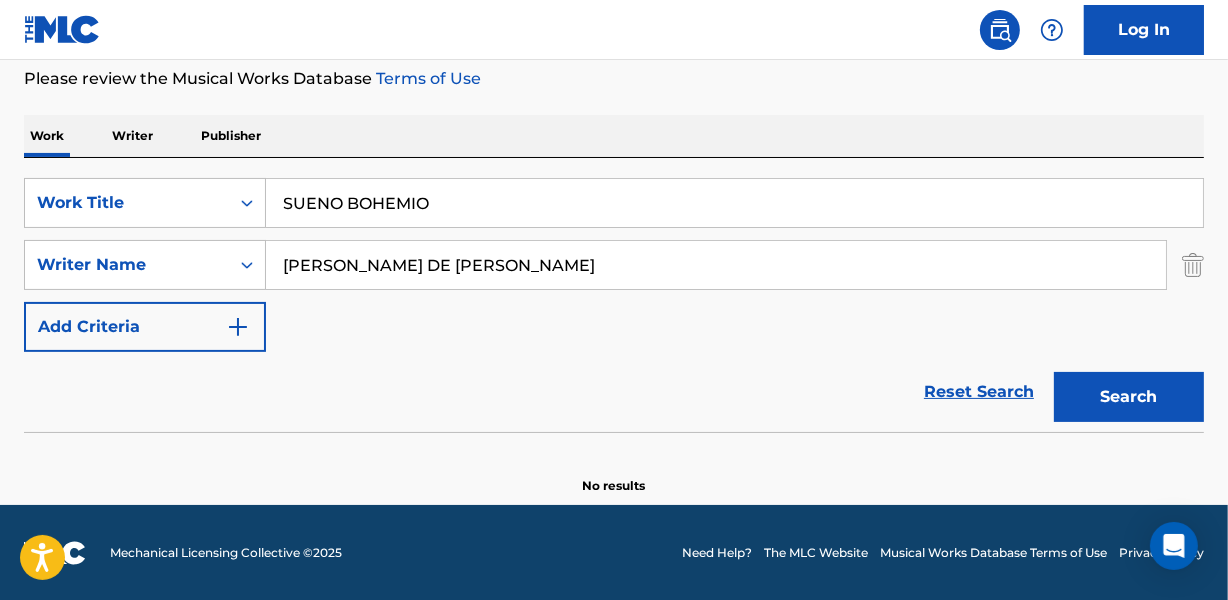 click on "Search" at bounding box center [1129, 397] 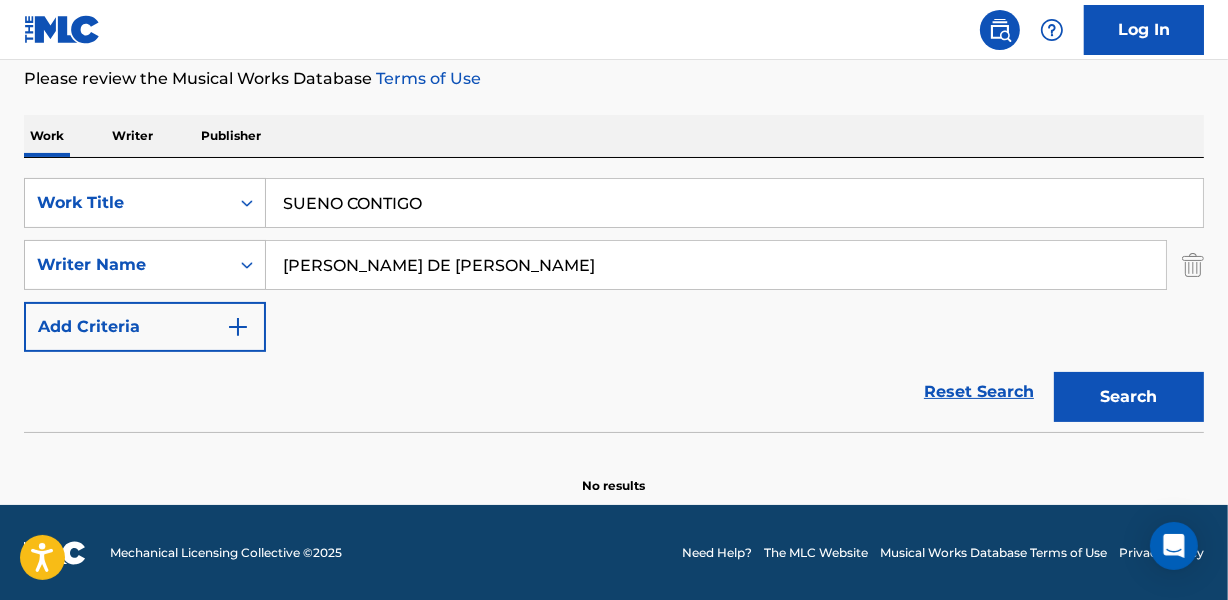 type on "SUENO CONTIGO" 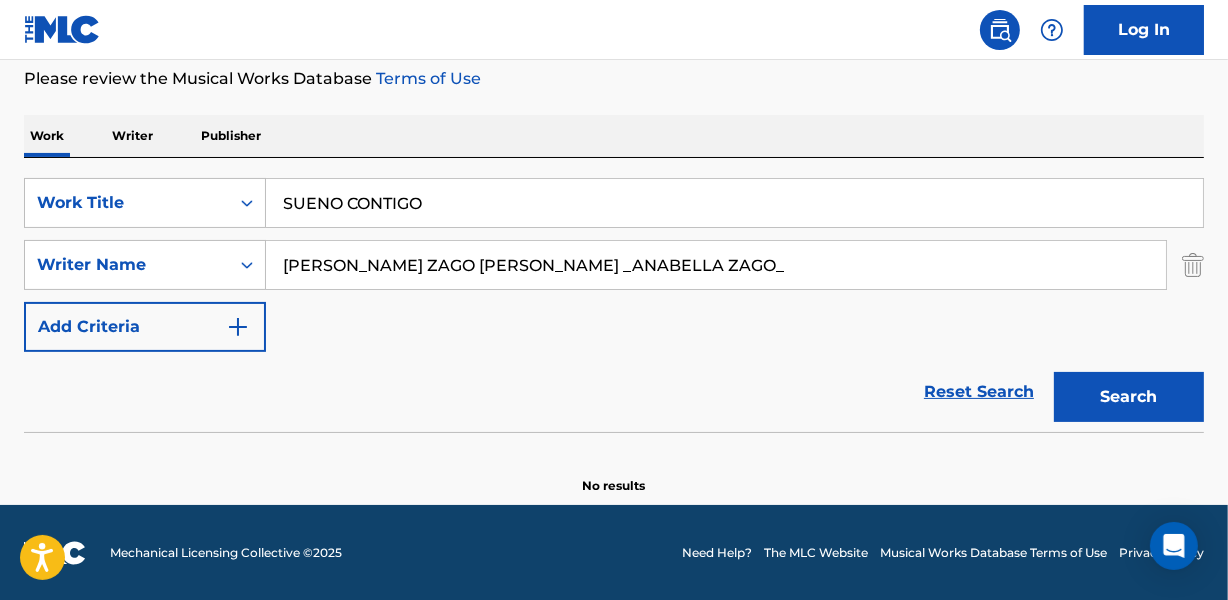 drag, startPoint x: 618, startPoint y: 261, endPoint x: 966, endPoint y: 249, distance: 348.20685 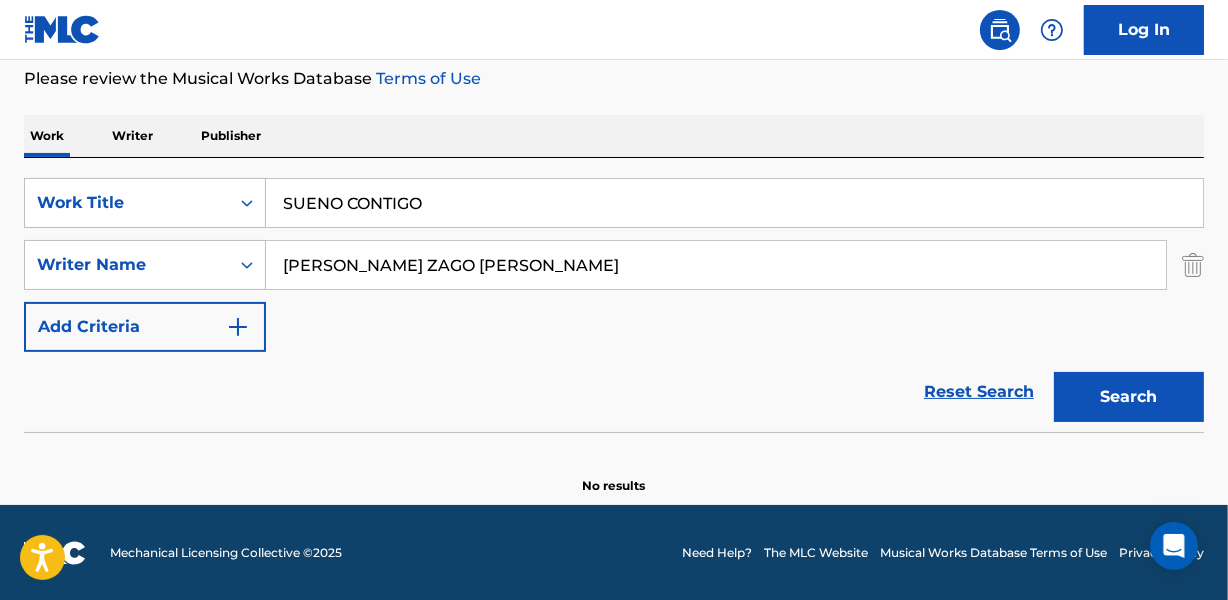 click on "Search" at bounding box center [1129, 397] 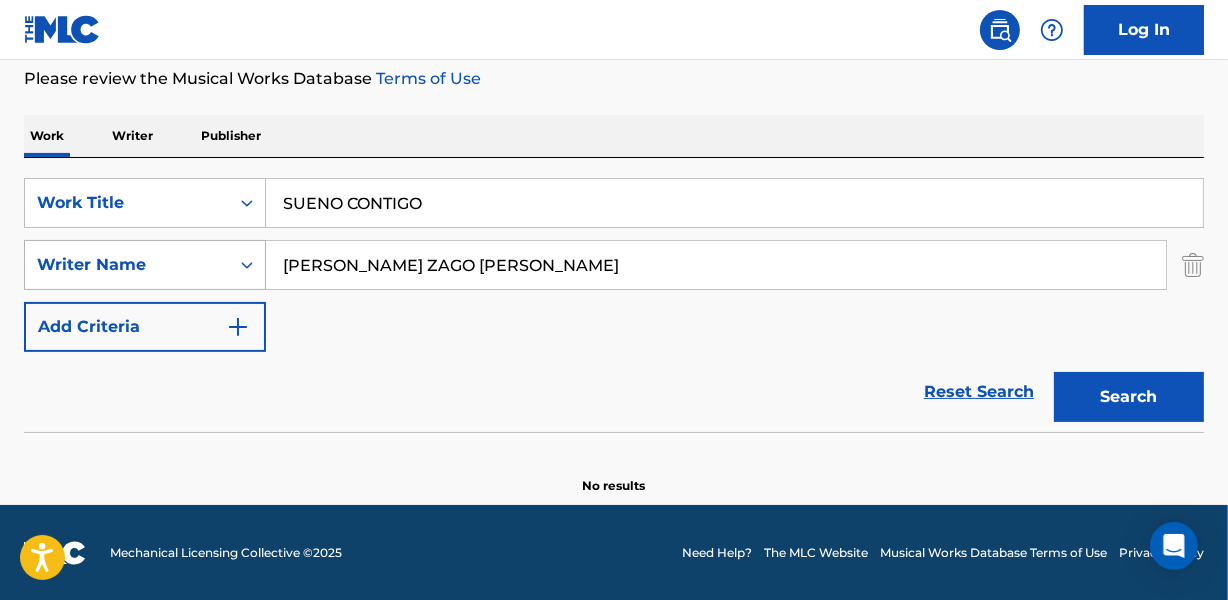 drag, startPoint x: 369, startPoint y: 254, endPoint x: 215, endPoint y: 268, distance: 154.63506 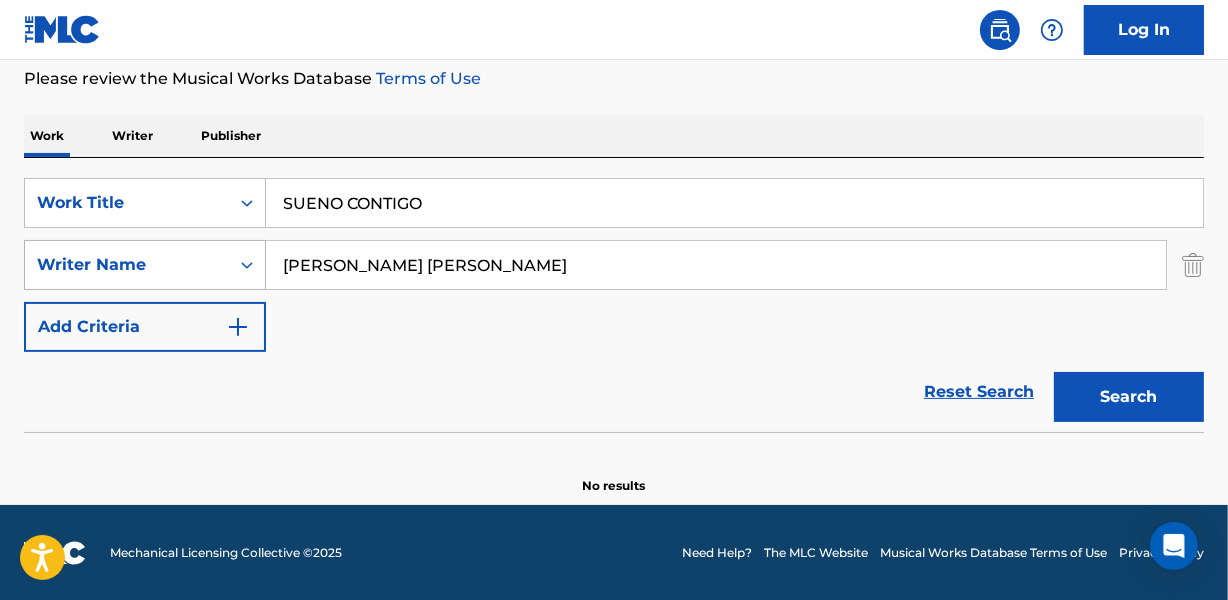 type on "[PERSON_NAME] [PERSON_NAME]" 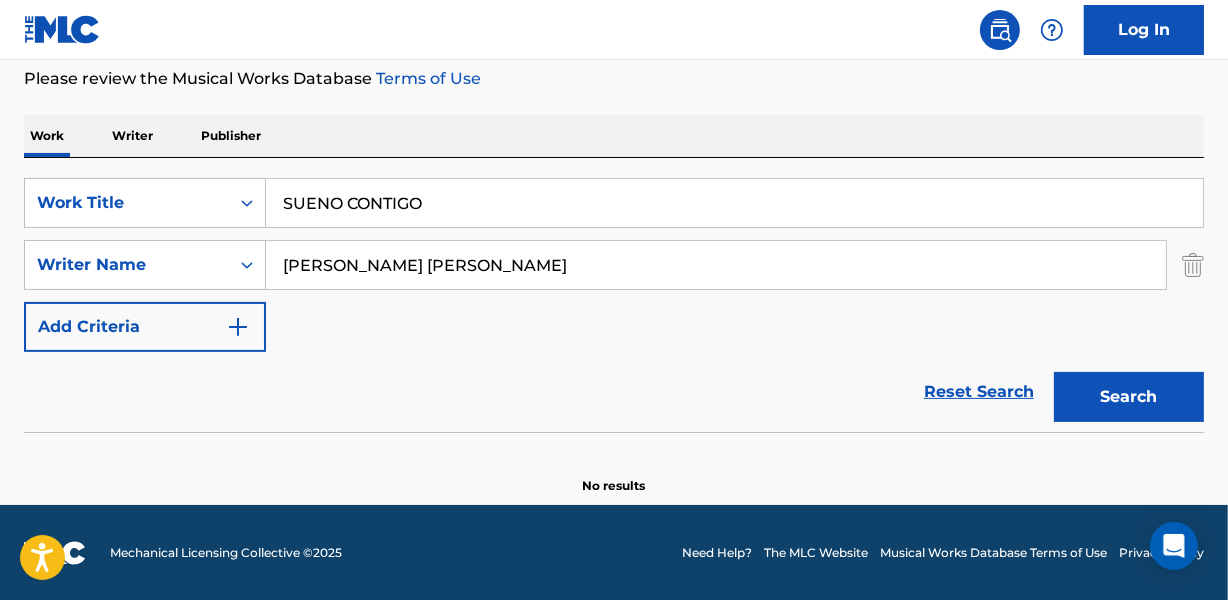 click on "SUENO CONTIGO" at bounding box center [734, 203] 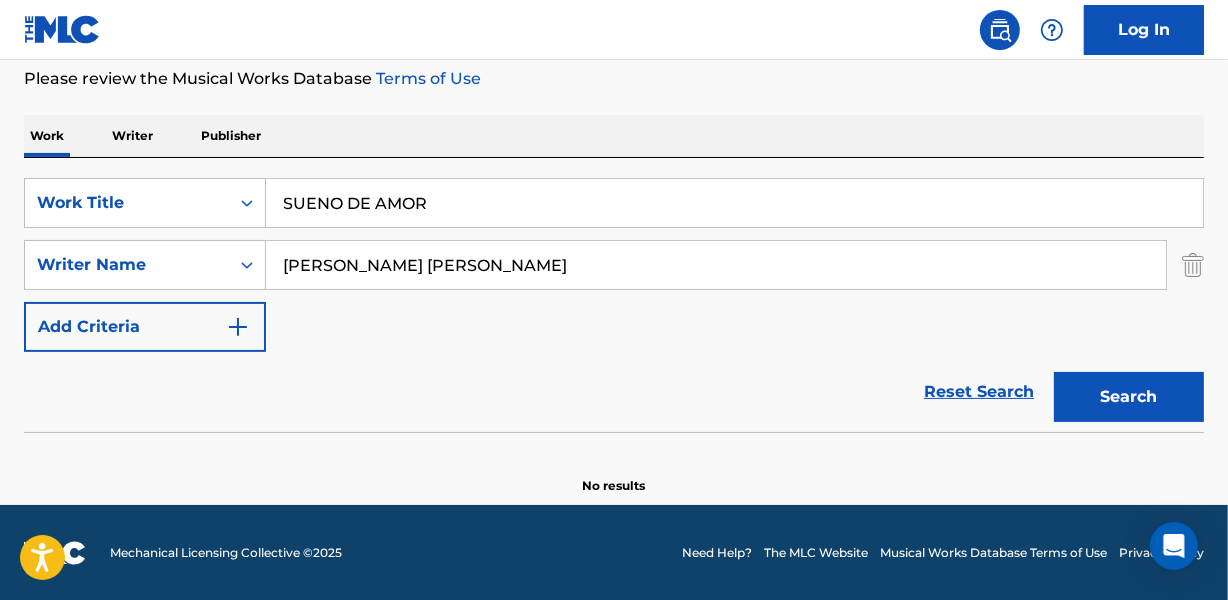 type on "SUENO DE AMOR" 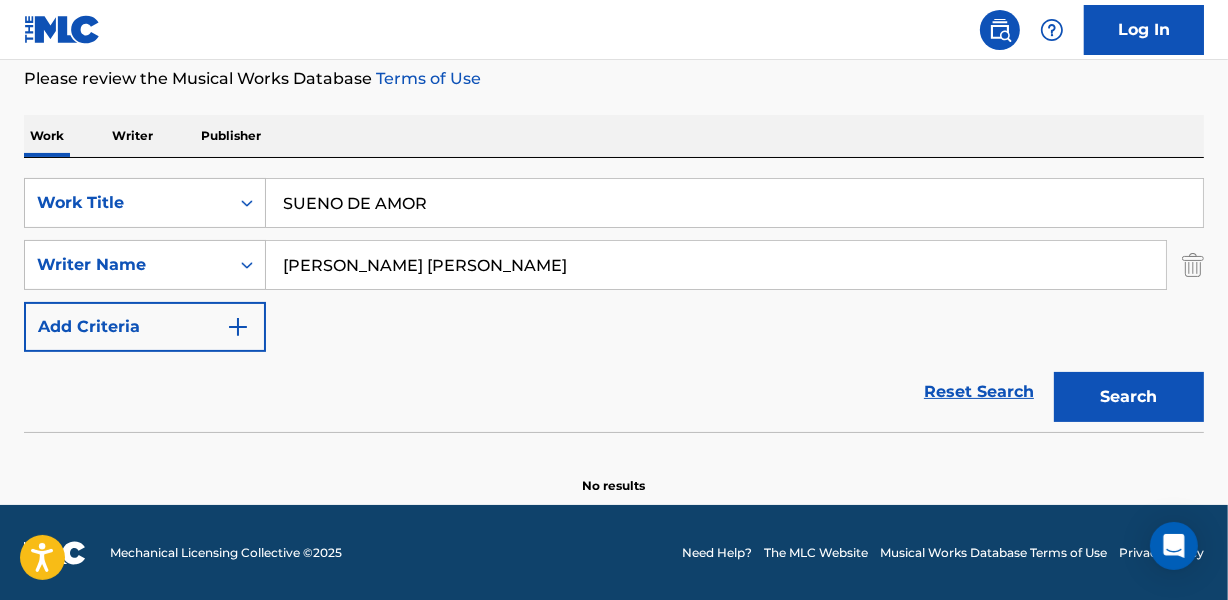 drag, startPoint x: 284, startPoint y: 267, endPoint x: 645, endPoint y: 267, distance: 361 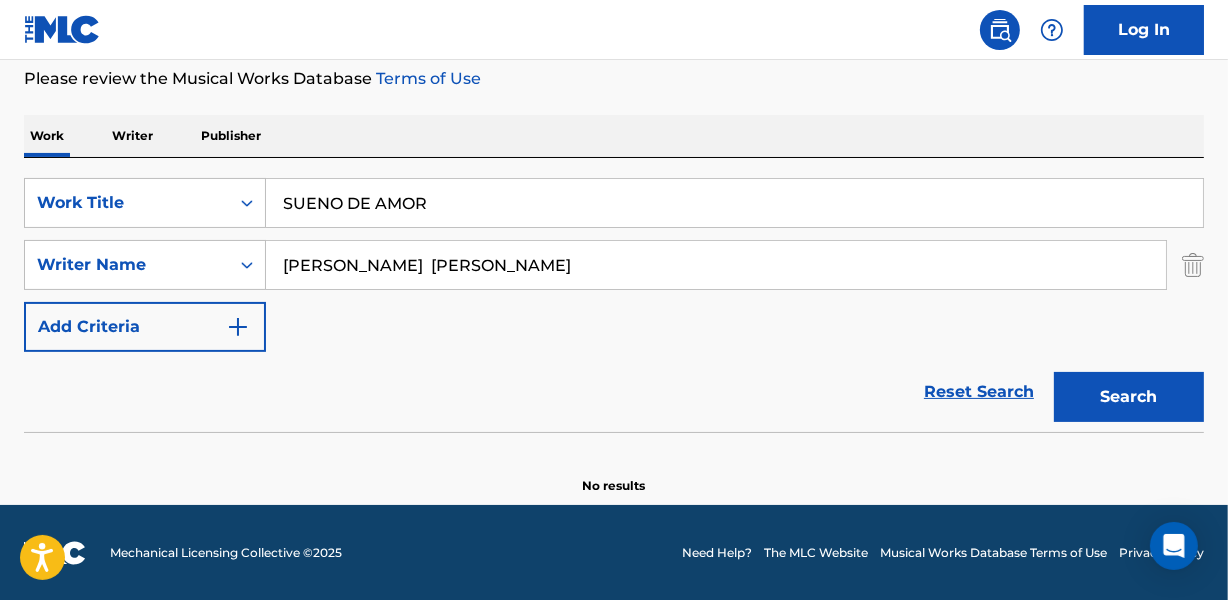 drag, startPoint x: 520, startPoint y: 269, endPoint x: 855, endPoint y: 270, distance: 335.0015 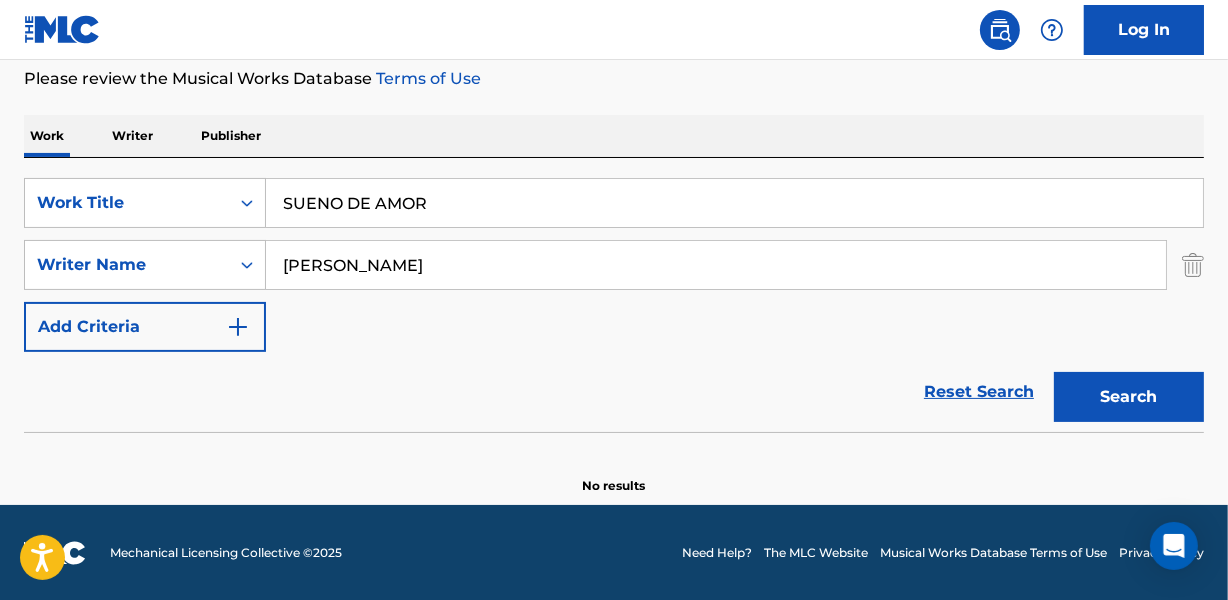 type on "[PERSON_NAME]" 